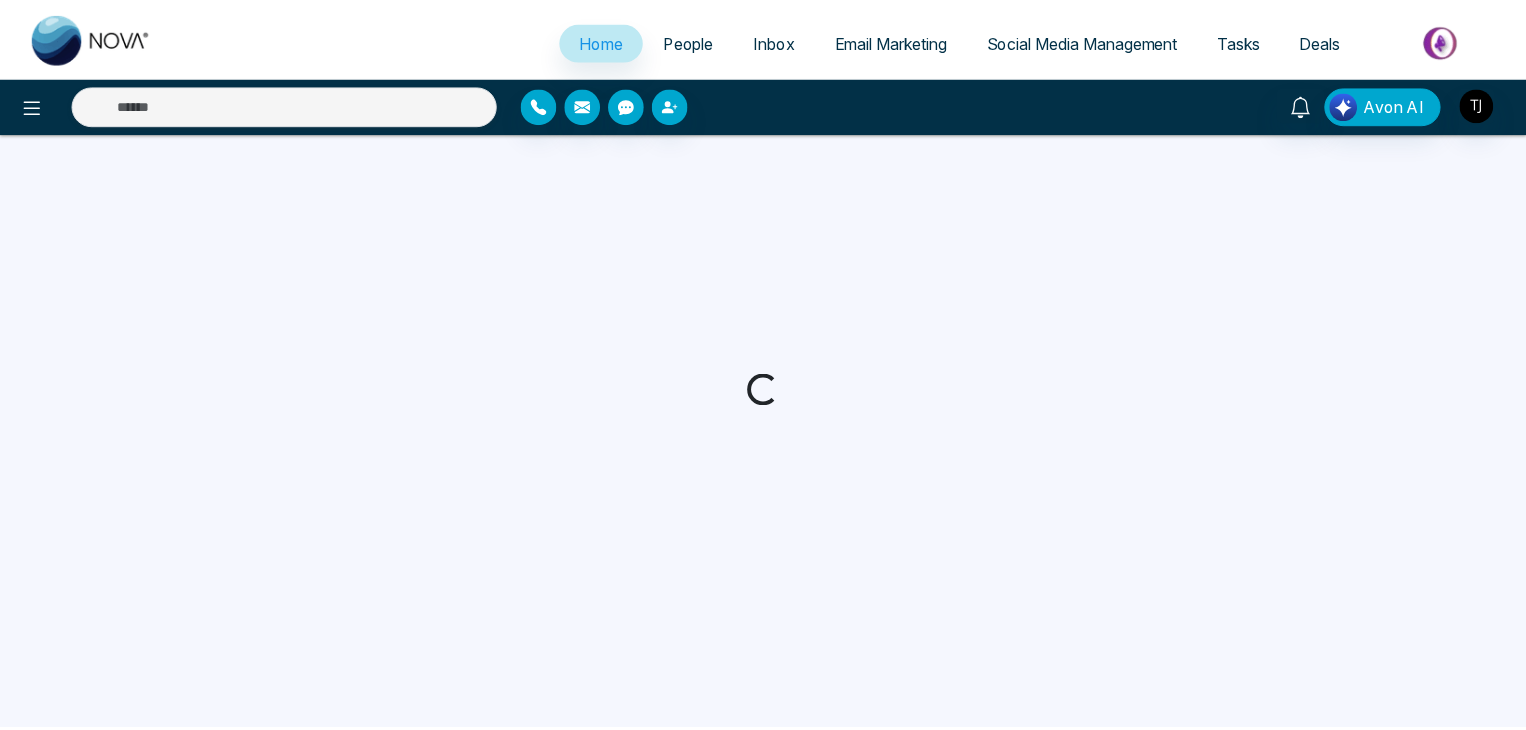 scroll, scrollTop: 0, scrollLeft: 0, axis: both 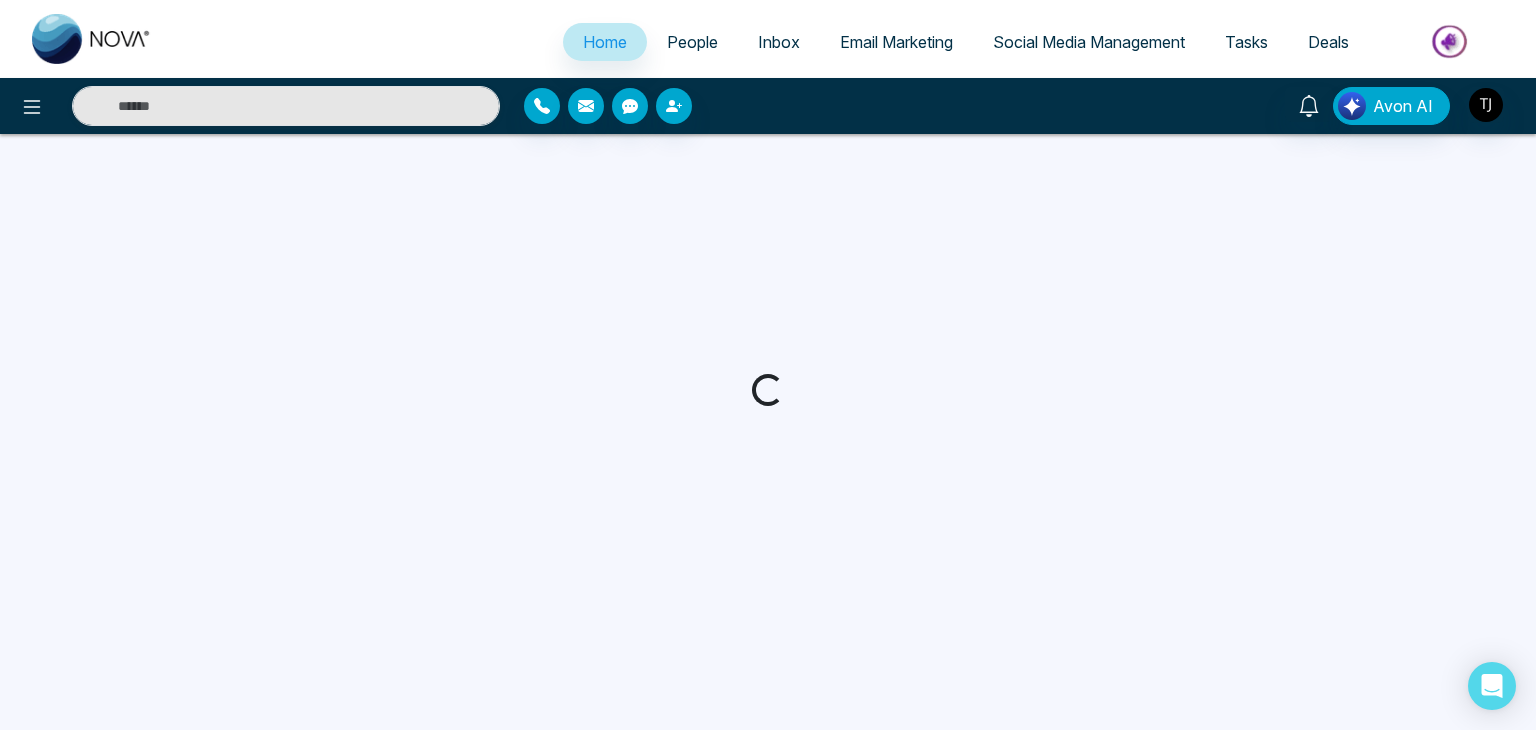 select on "*" 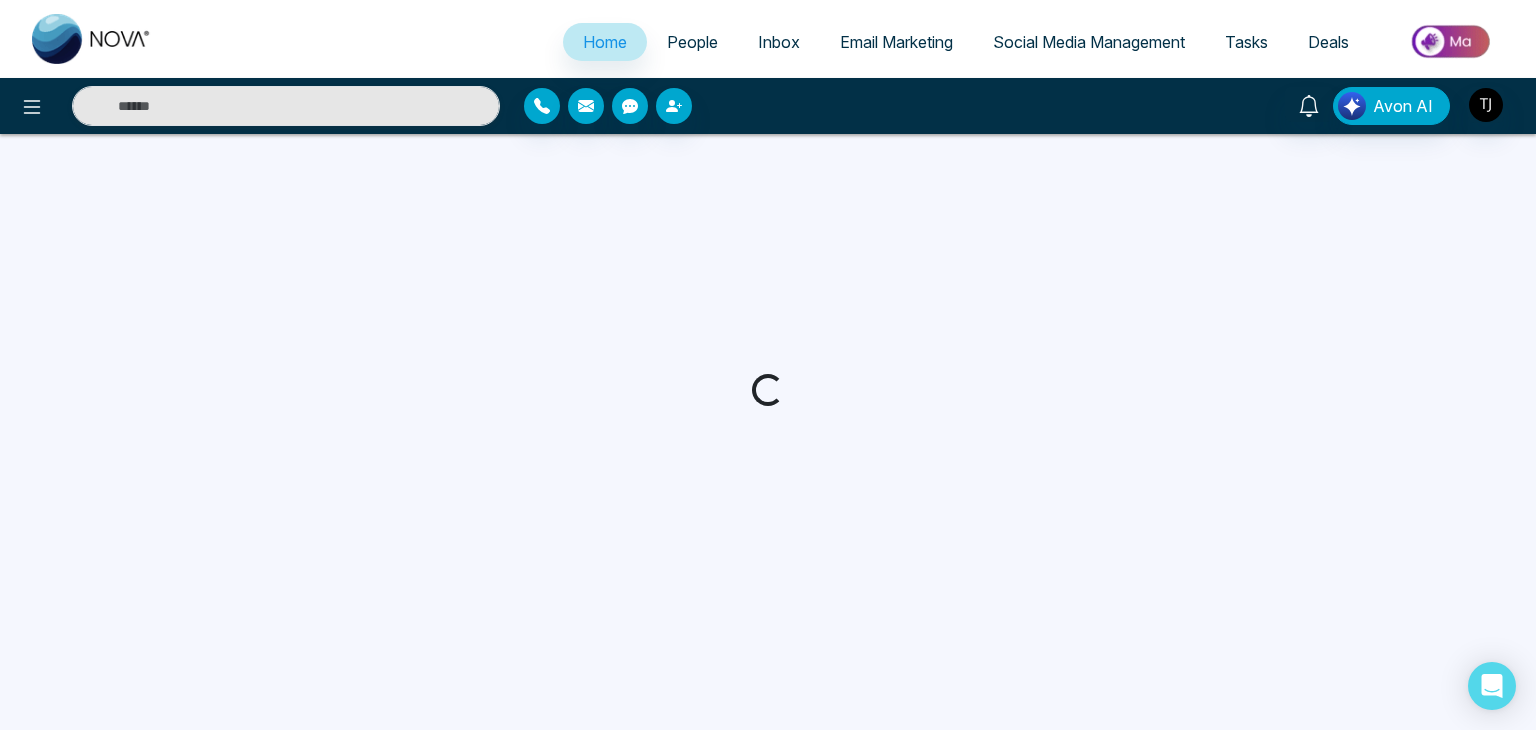 select on "*" 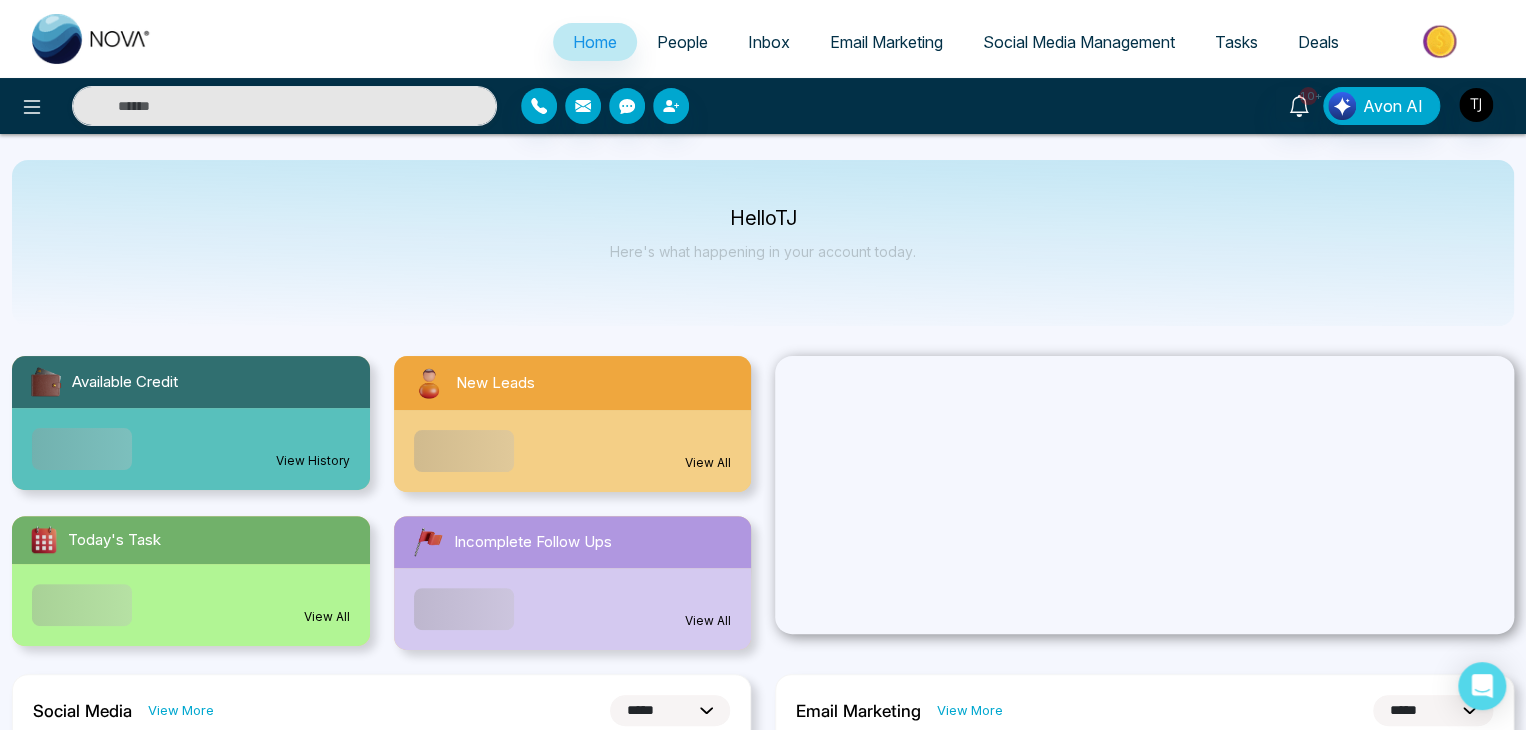 click on "Social Media Management" at bounding box center (1079, 42) 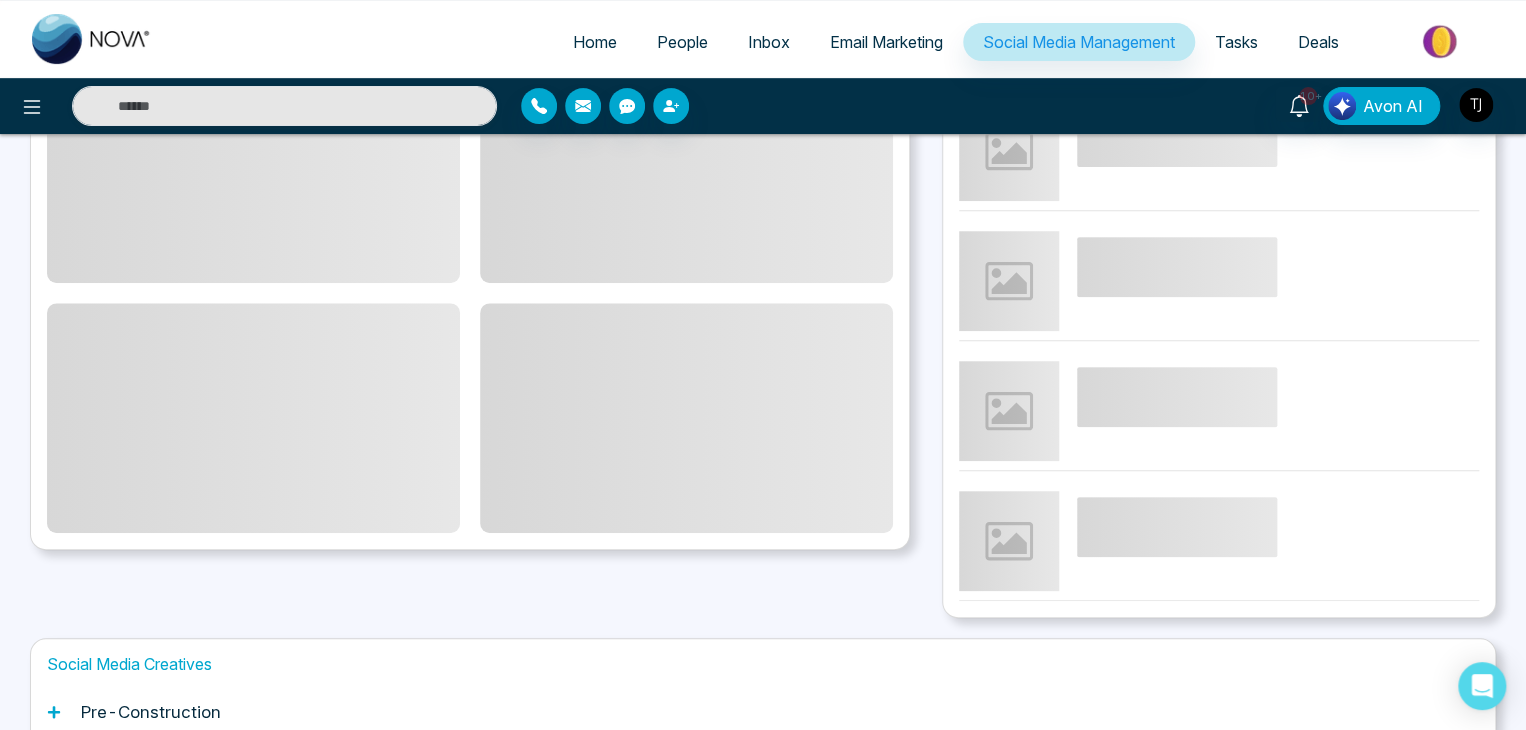 scroll, scrollTop: 560, scrollLeft: 0, axis: vertical 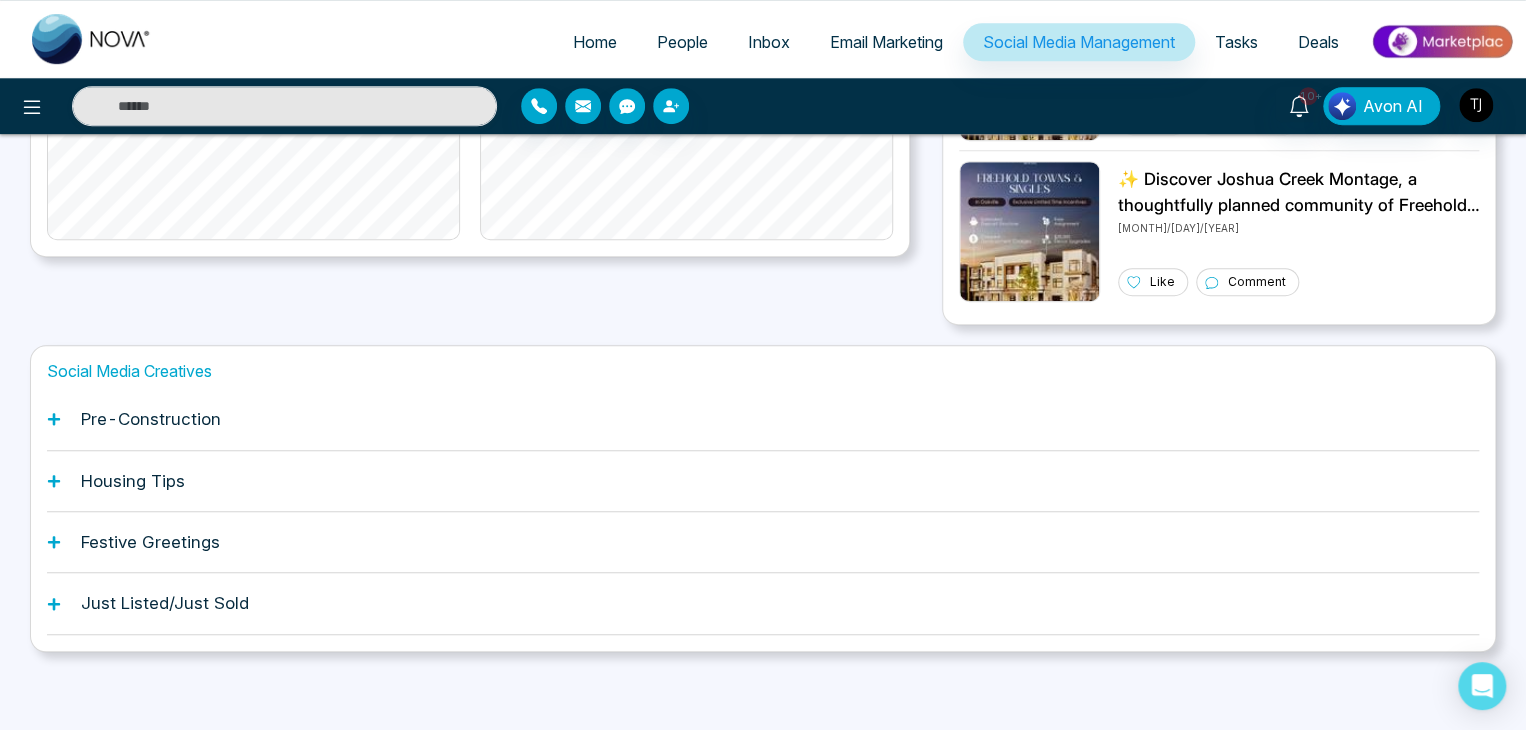 click on "Pre-Construction" at bounding box center (763, 419) 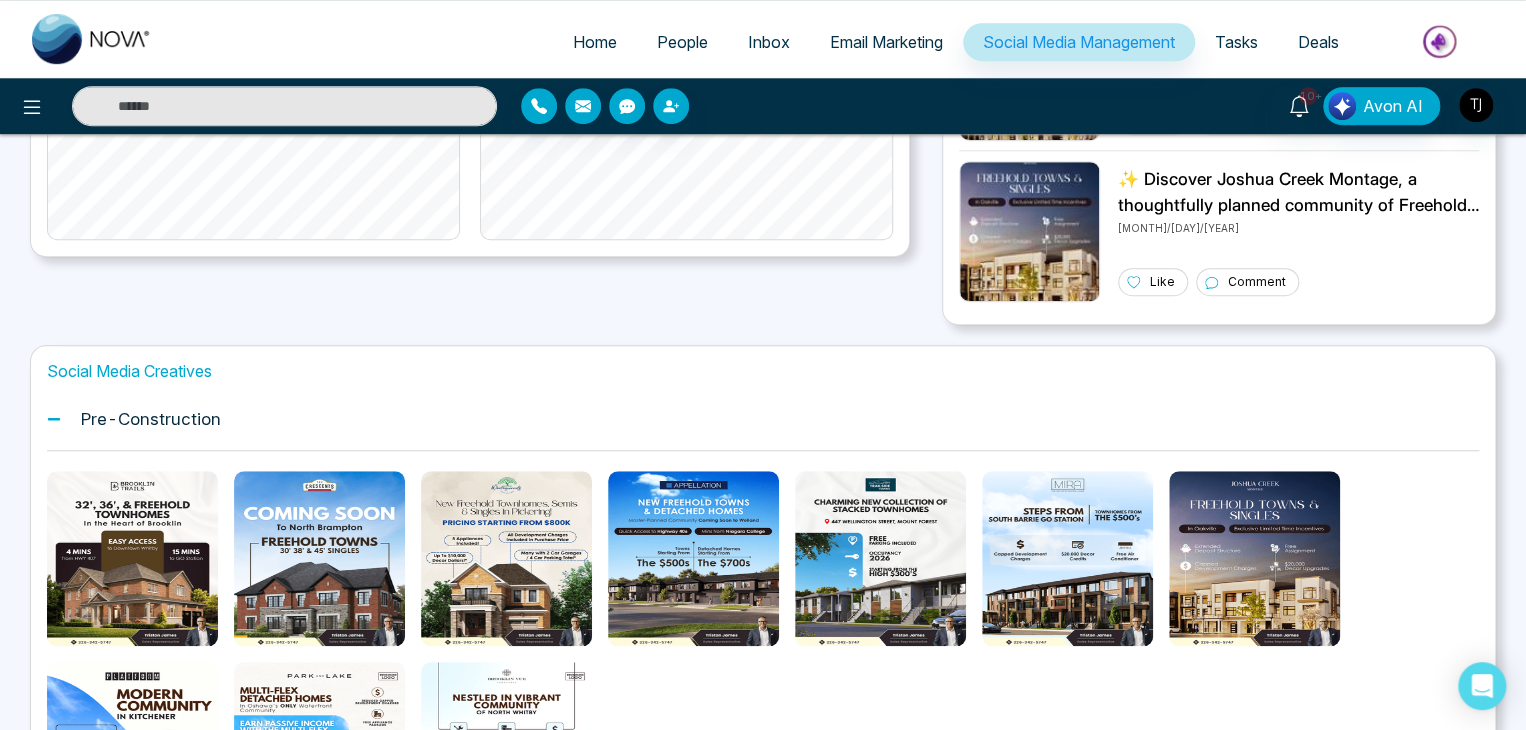 click on "Pre-Construction" at bounding box center [763, 419] 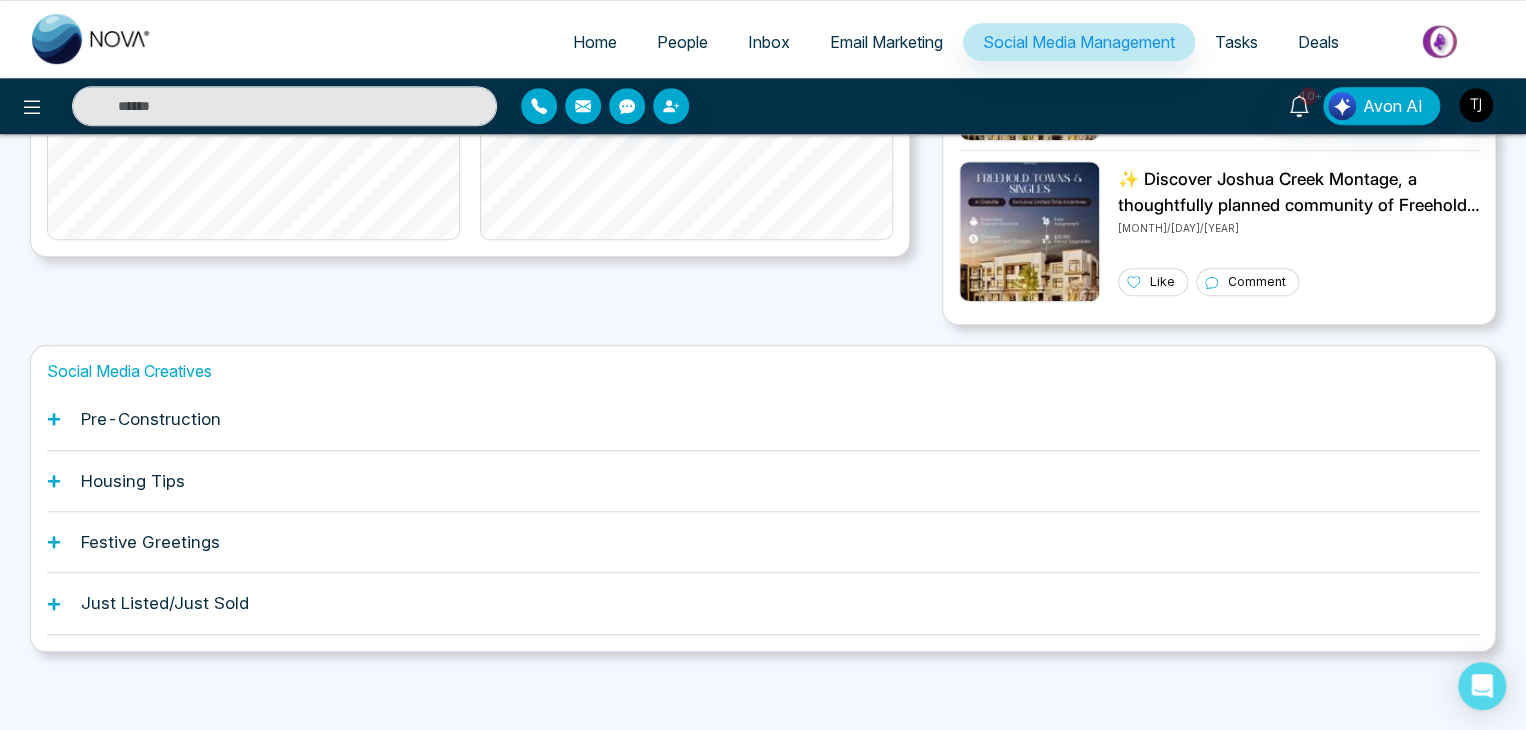click on "Housing Tips" at bounding box center (763, 481) 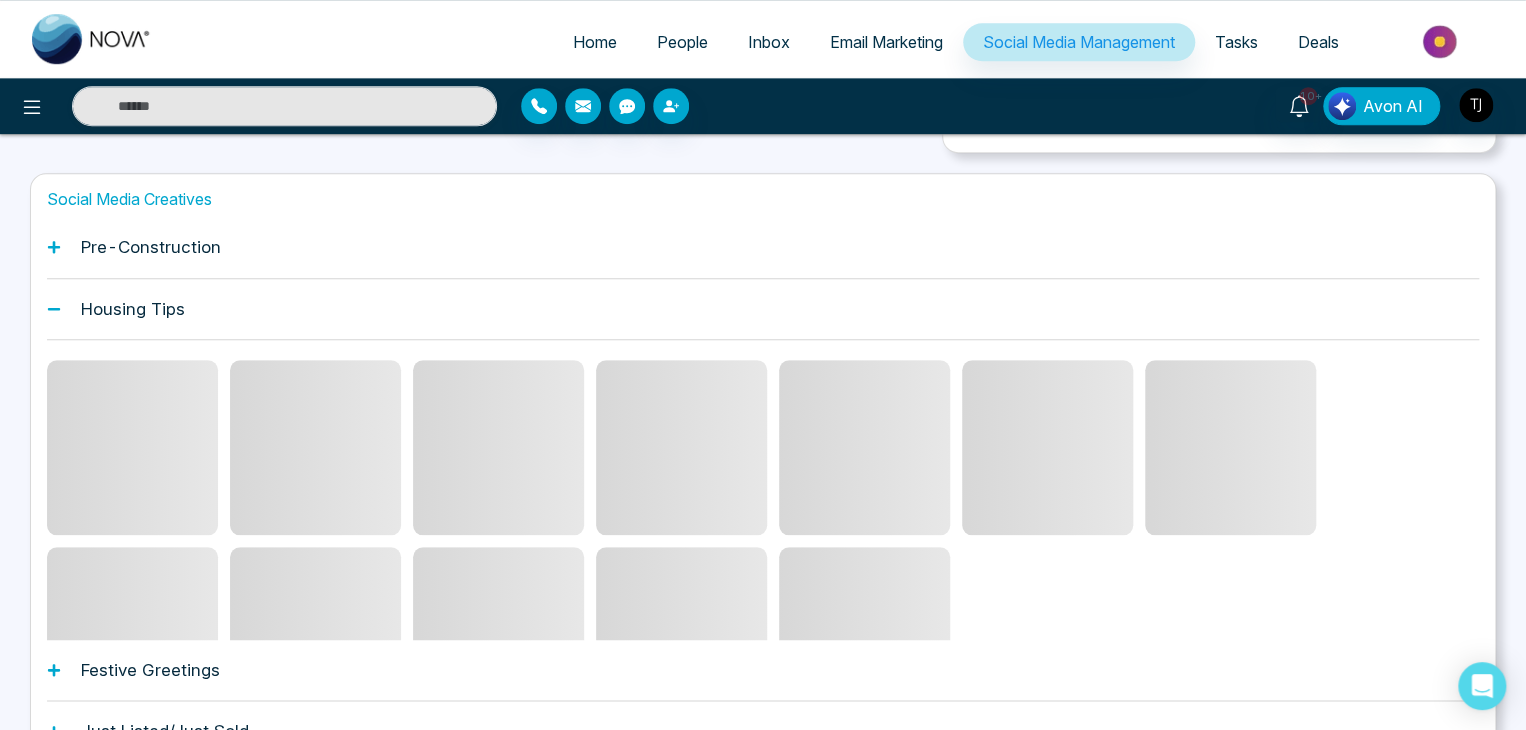 scroll, scrollTop: 732, scrollLeft: 0, axis: vertical 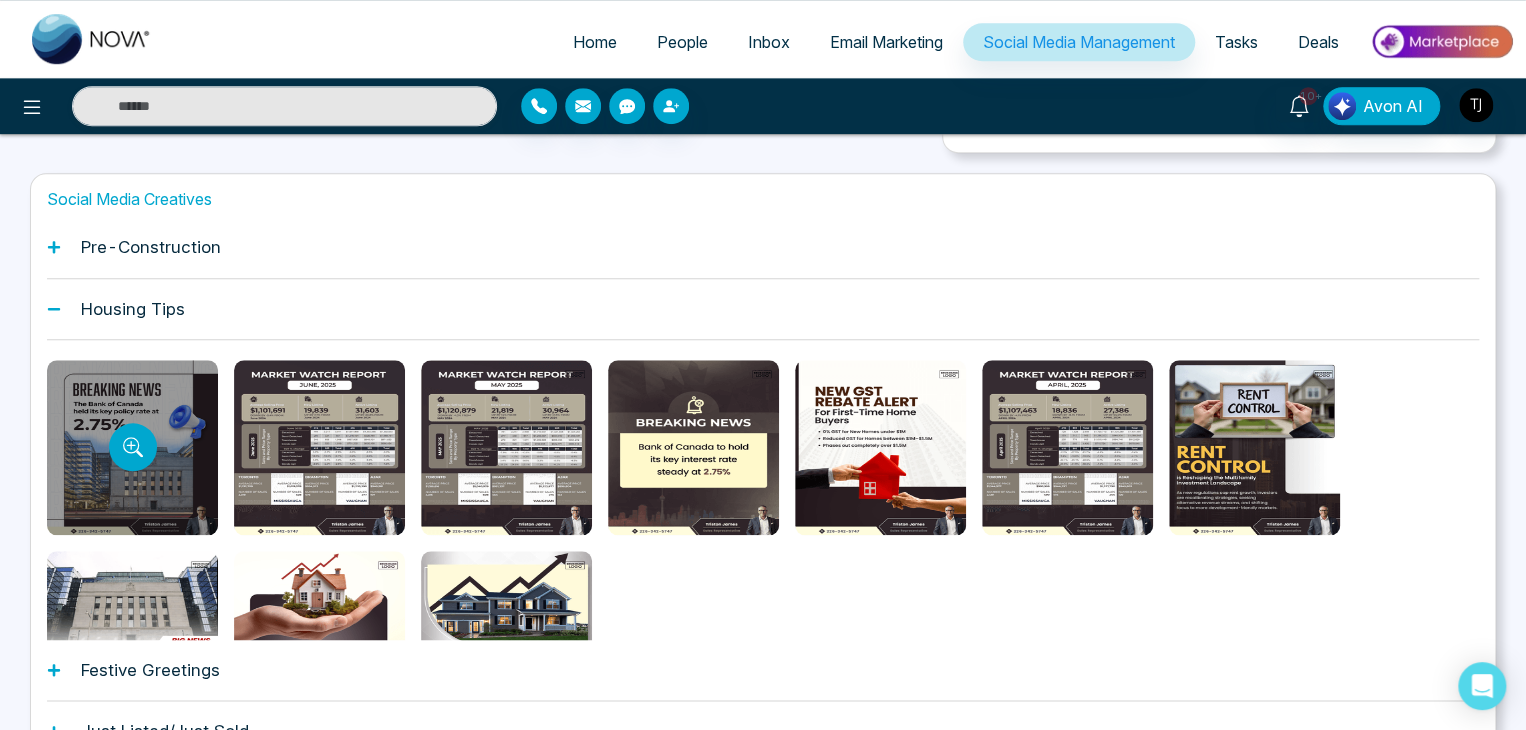 click at bounding box center [132, 447] 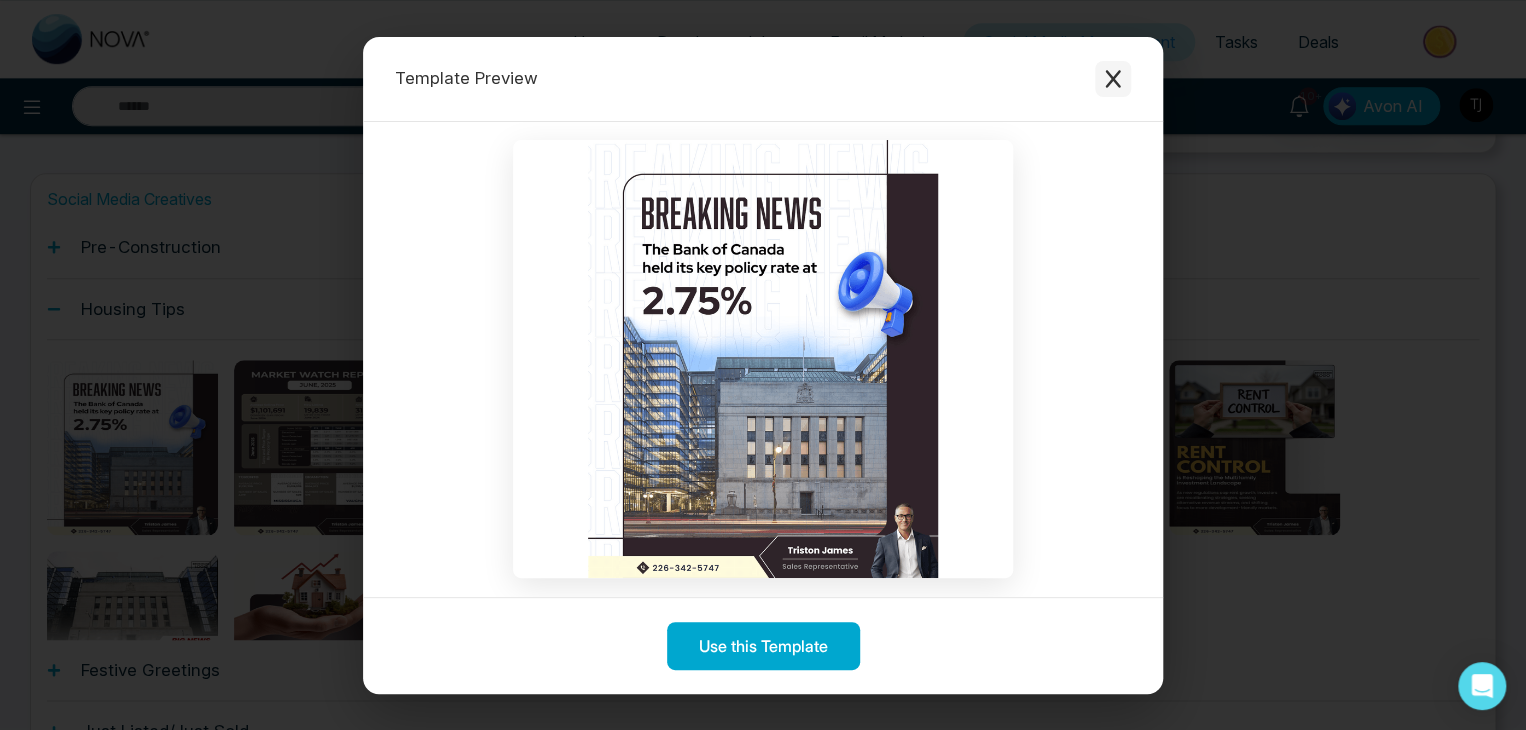 click 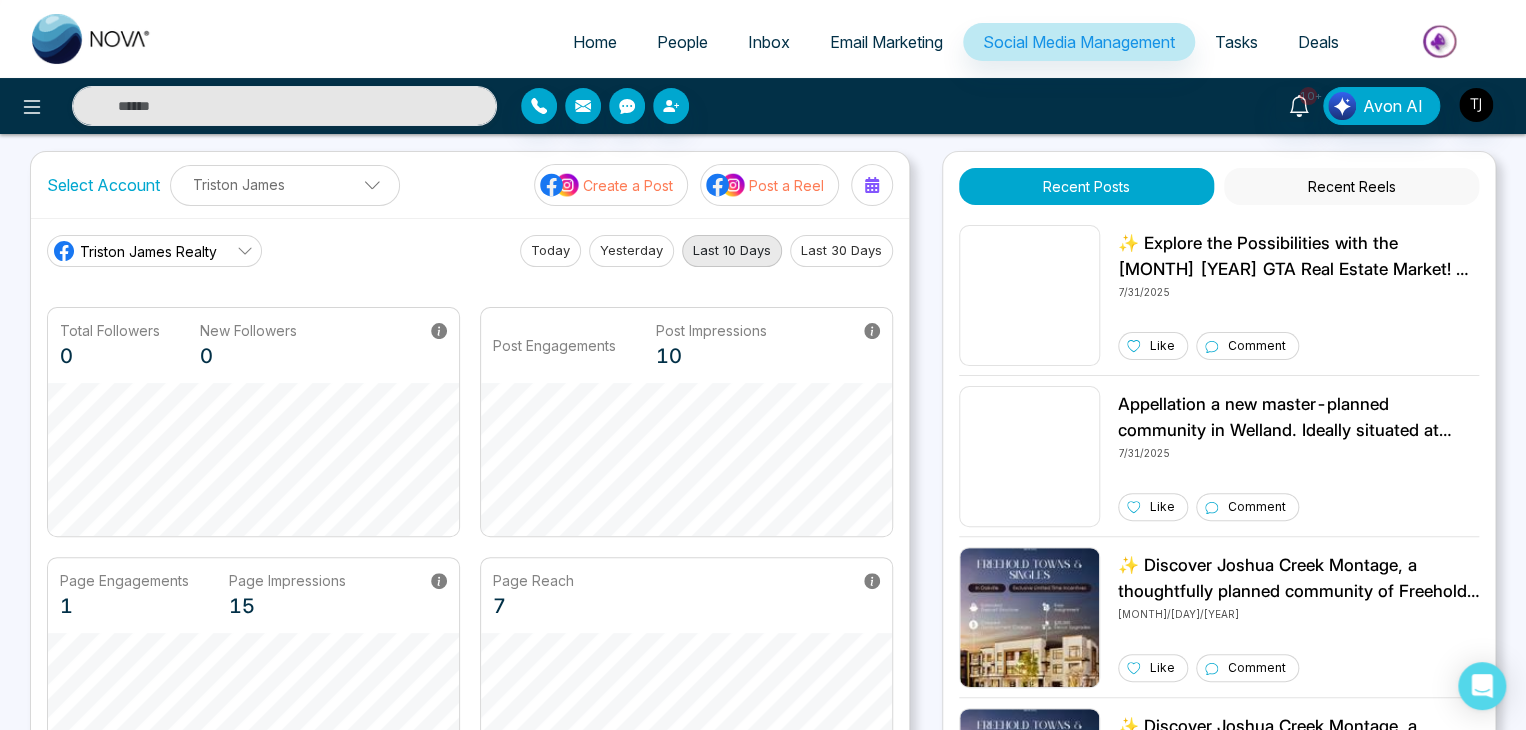 scroll, scrollTop: 0, scrollLeft: 0, axis: both 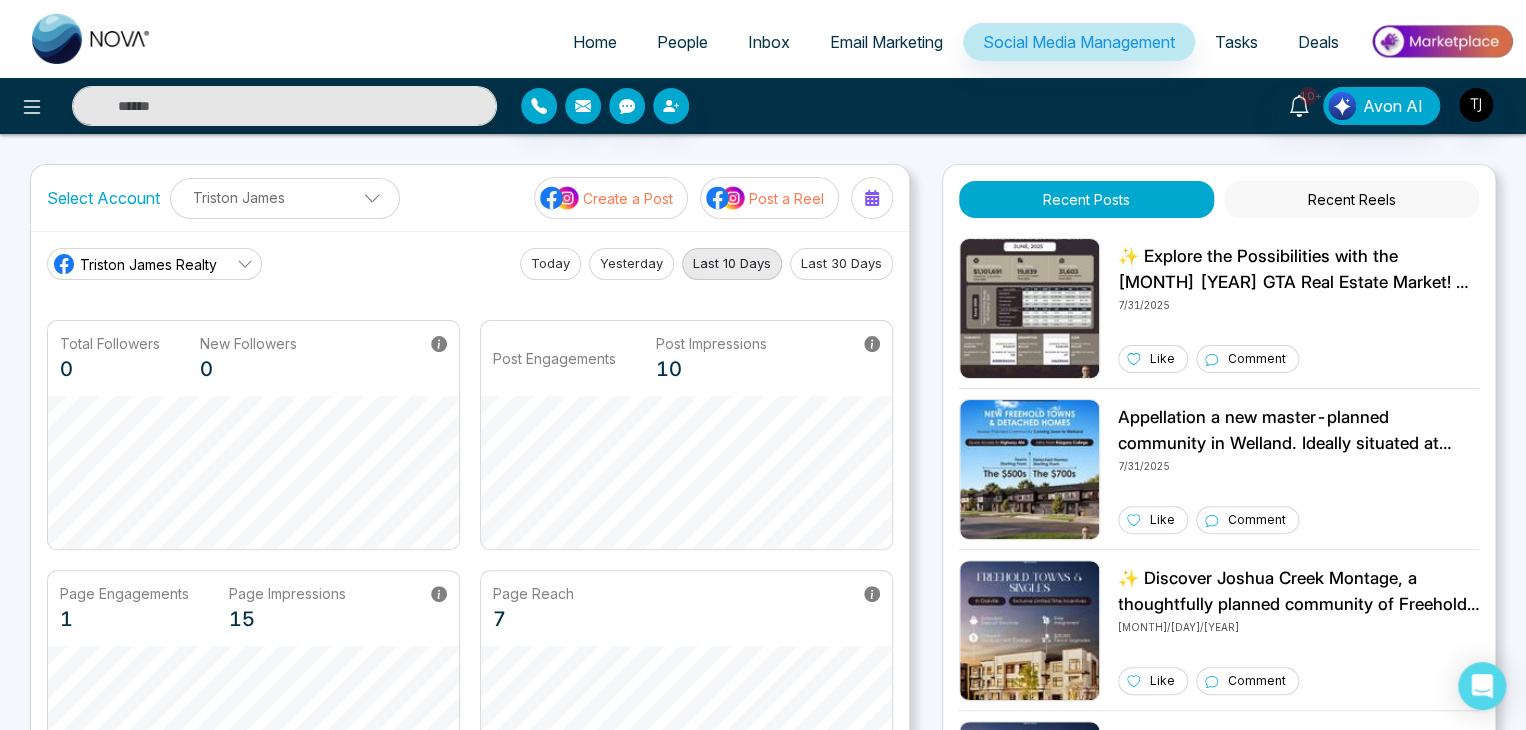 click on "Create a Post" at bounding box center (628, 198) 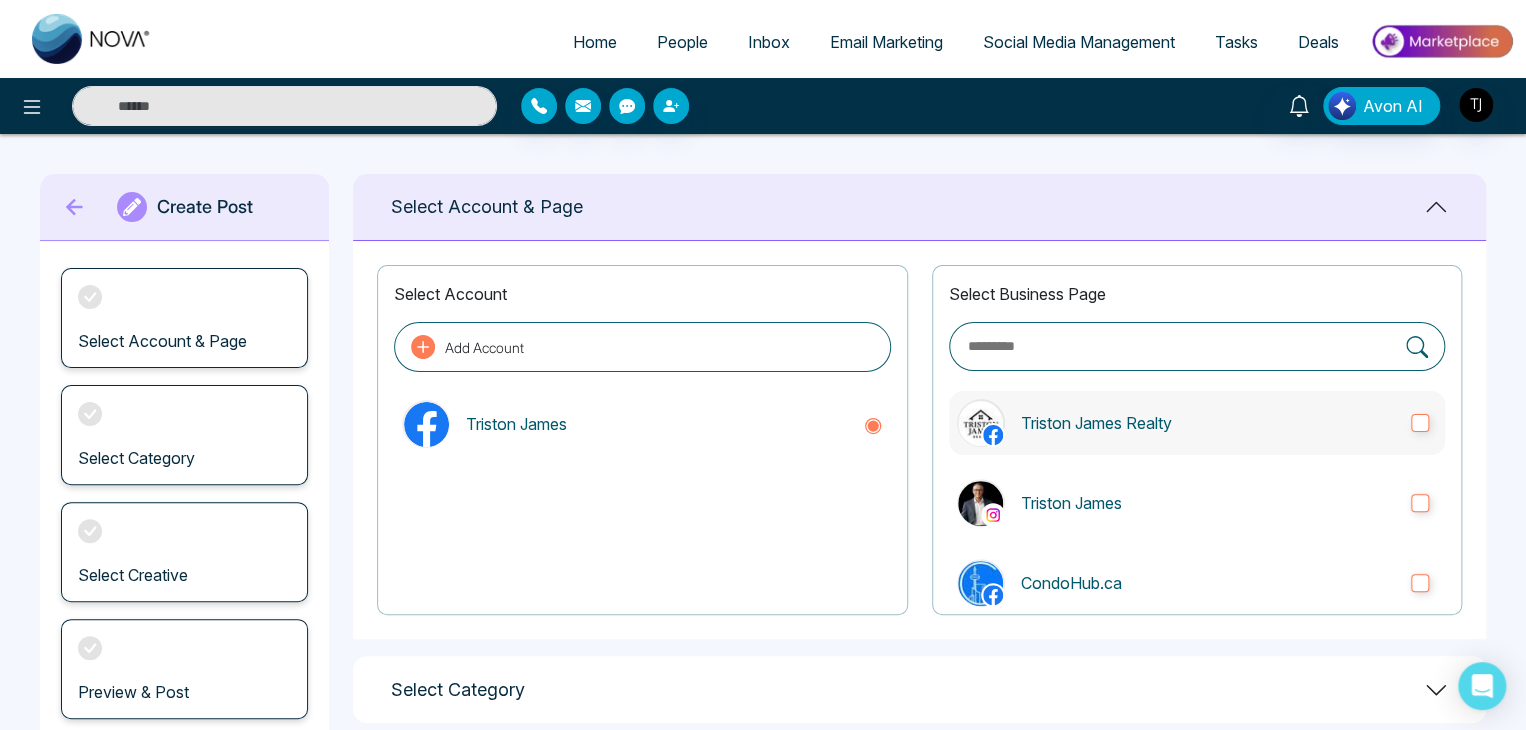 click on "Triston James Realty" at bounding box center (1197, 423) 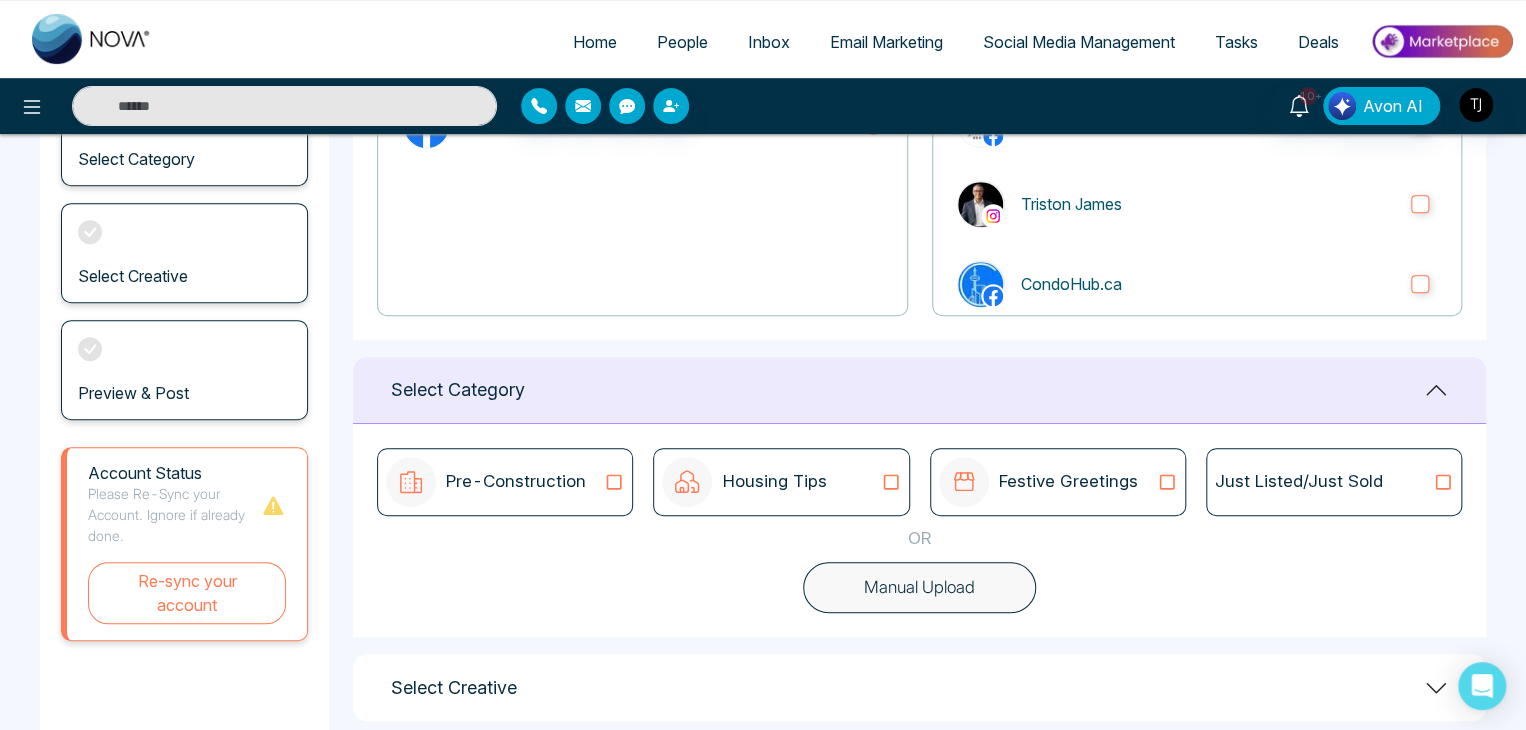 scroll, scrollTop: 413, scrollLeft: 0, axis: vertical 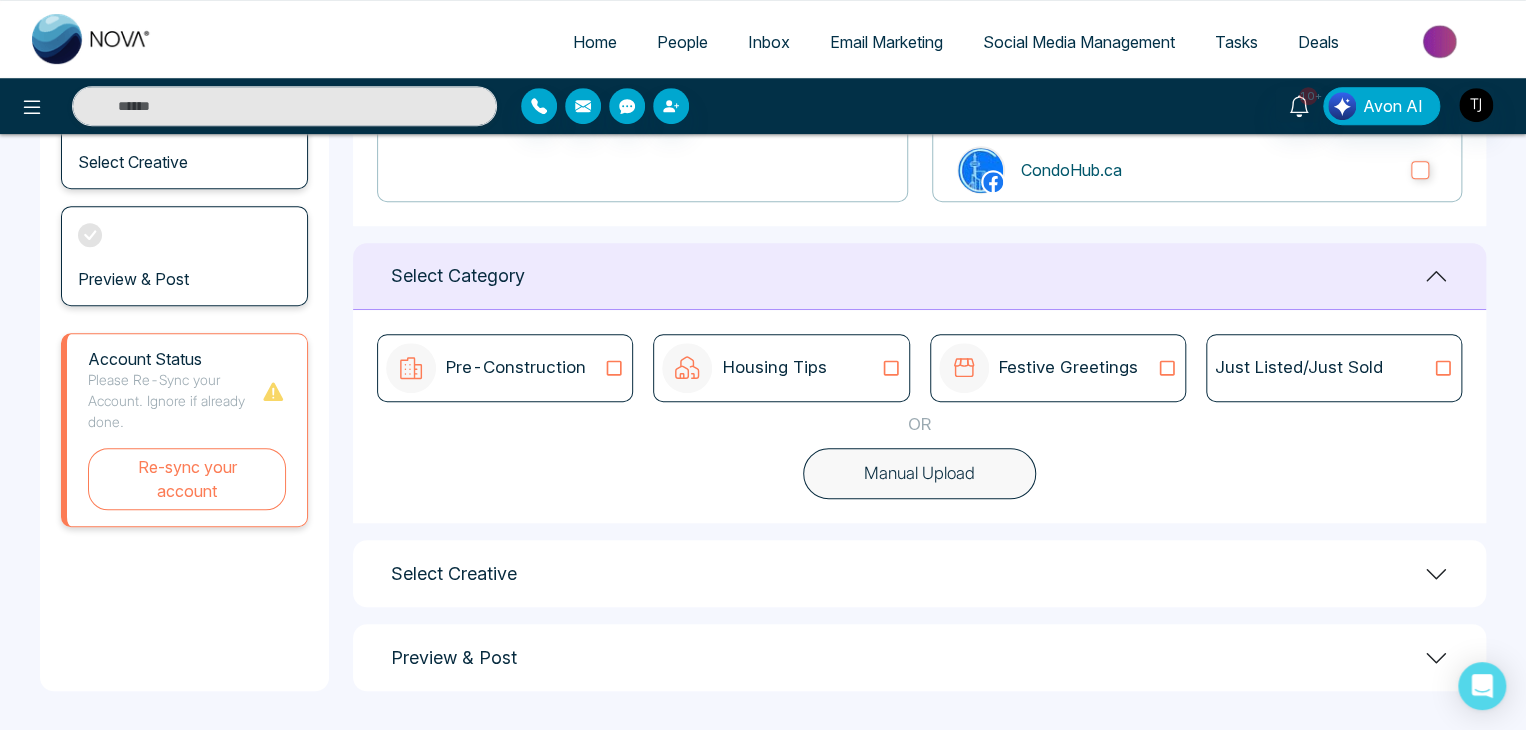 click on "Housing Tips" at bounding box center (781, 368) 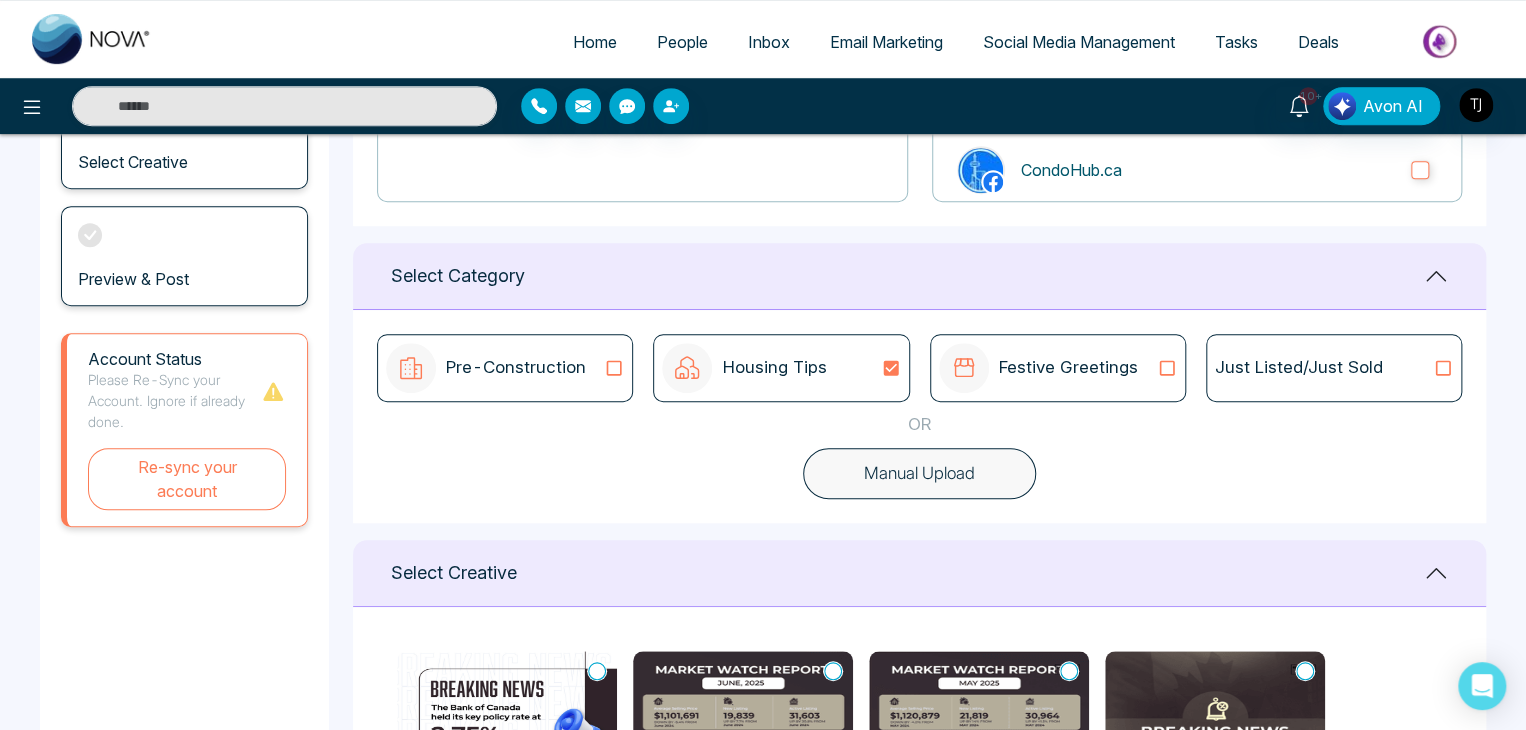 scroll, scrollTop: 721, scrollLeft: 0, axis: vertical 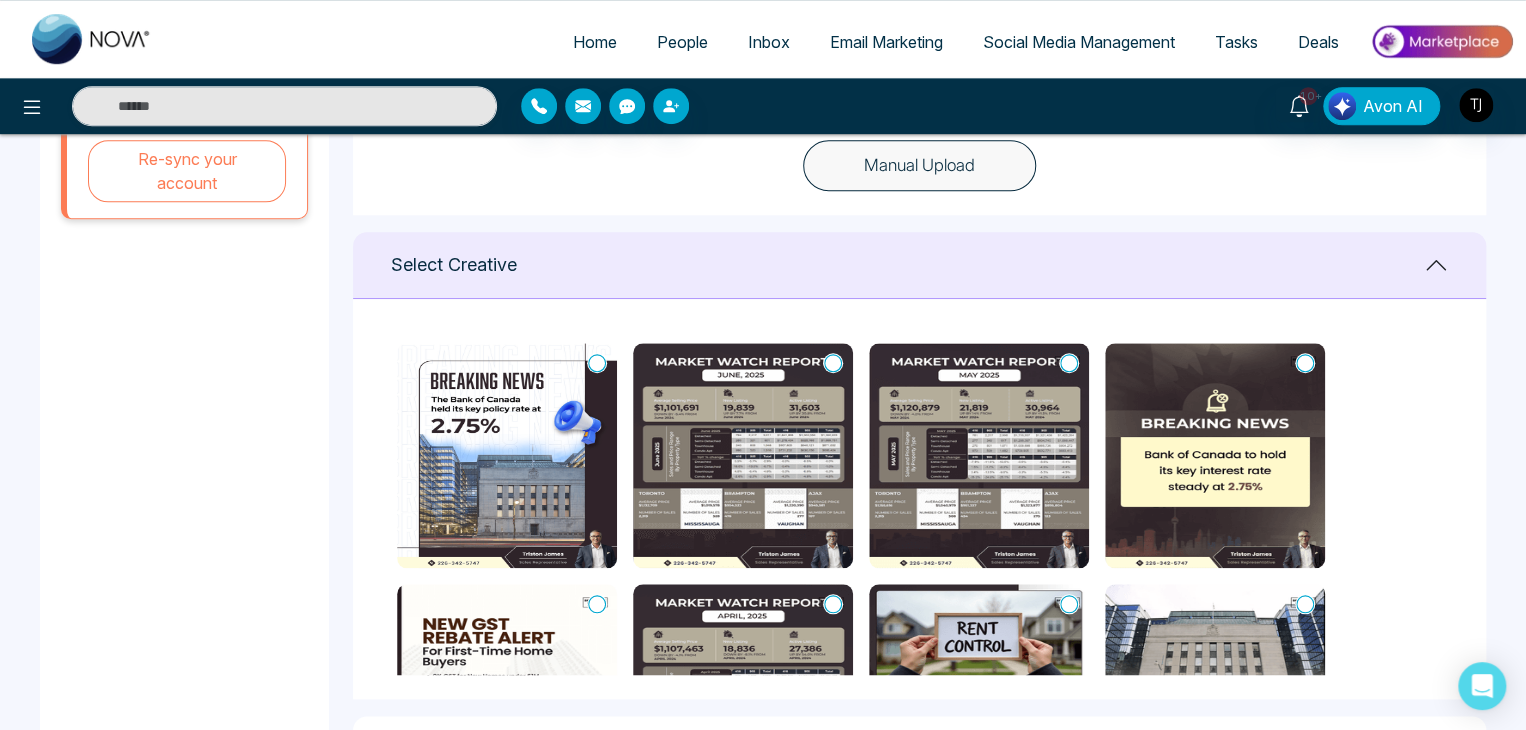 click 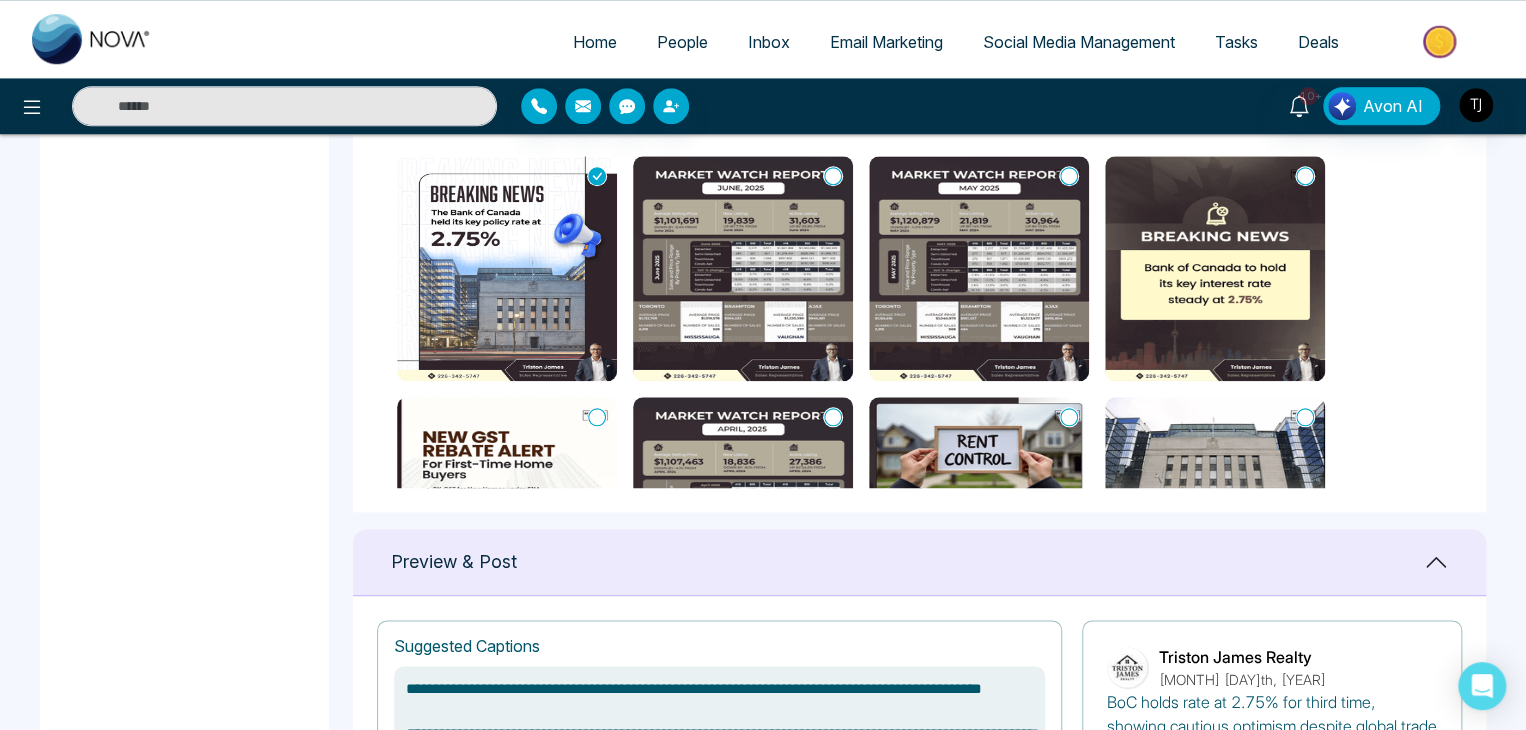 scroll, scrollTop: 908, scrollLeft: 0, axis: vertical 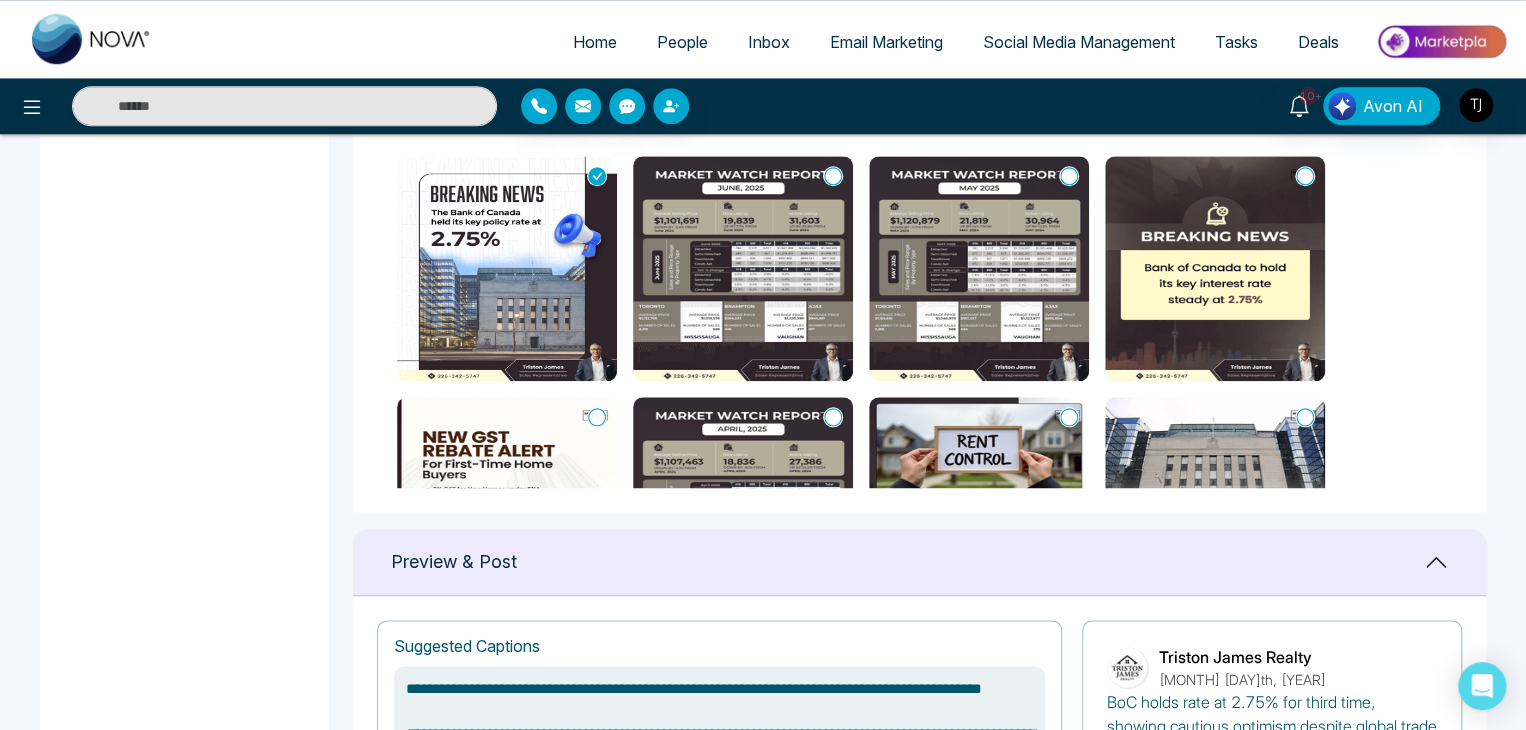 click 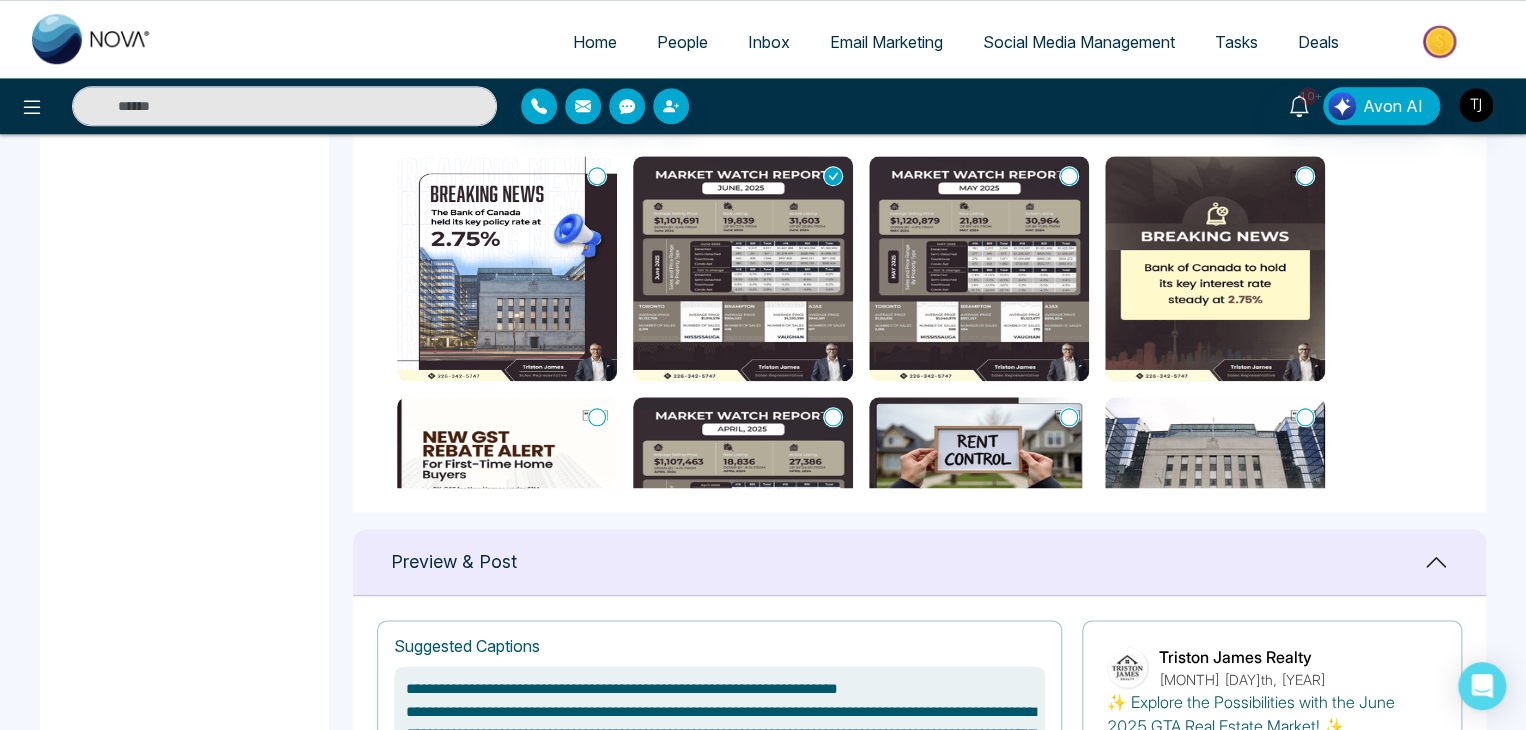 click 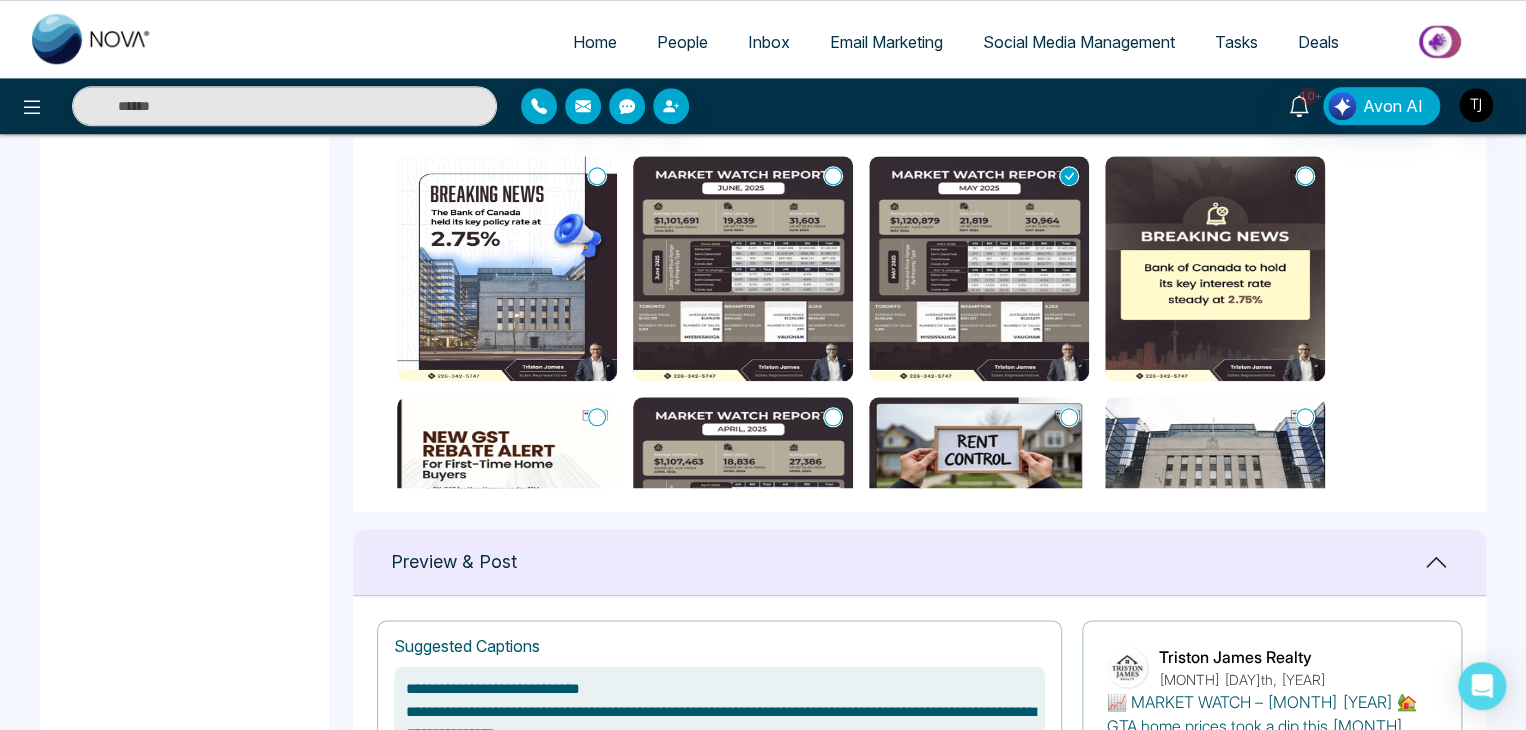 click at bounding box center [1215, 268] 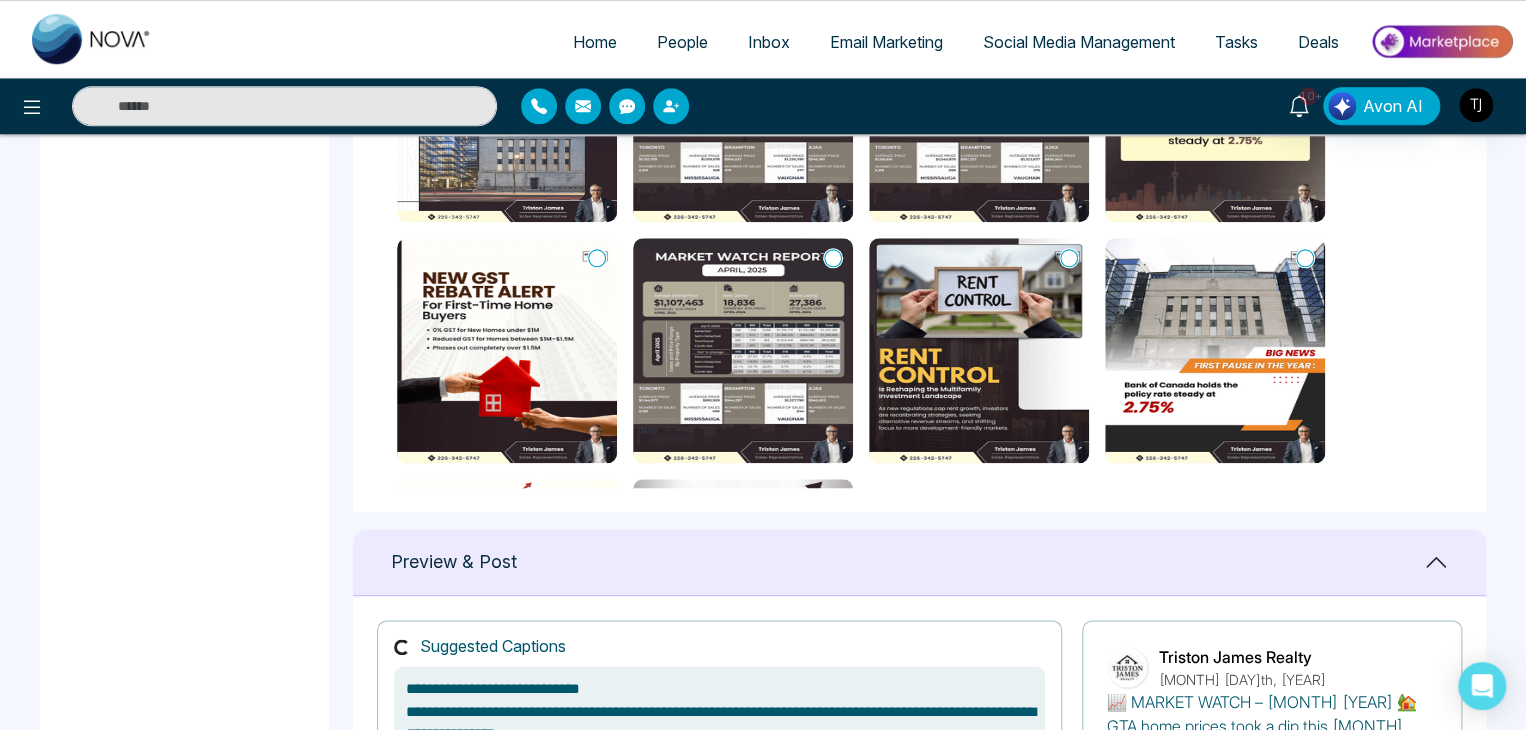 type on "**********" 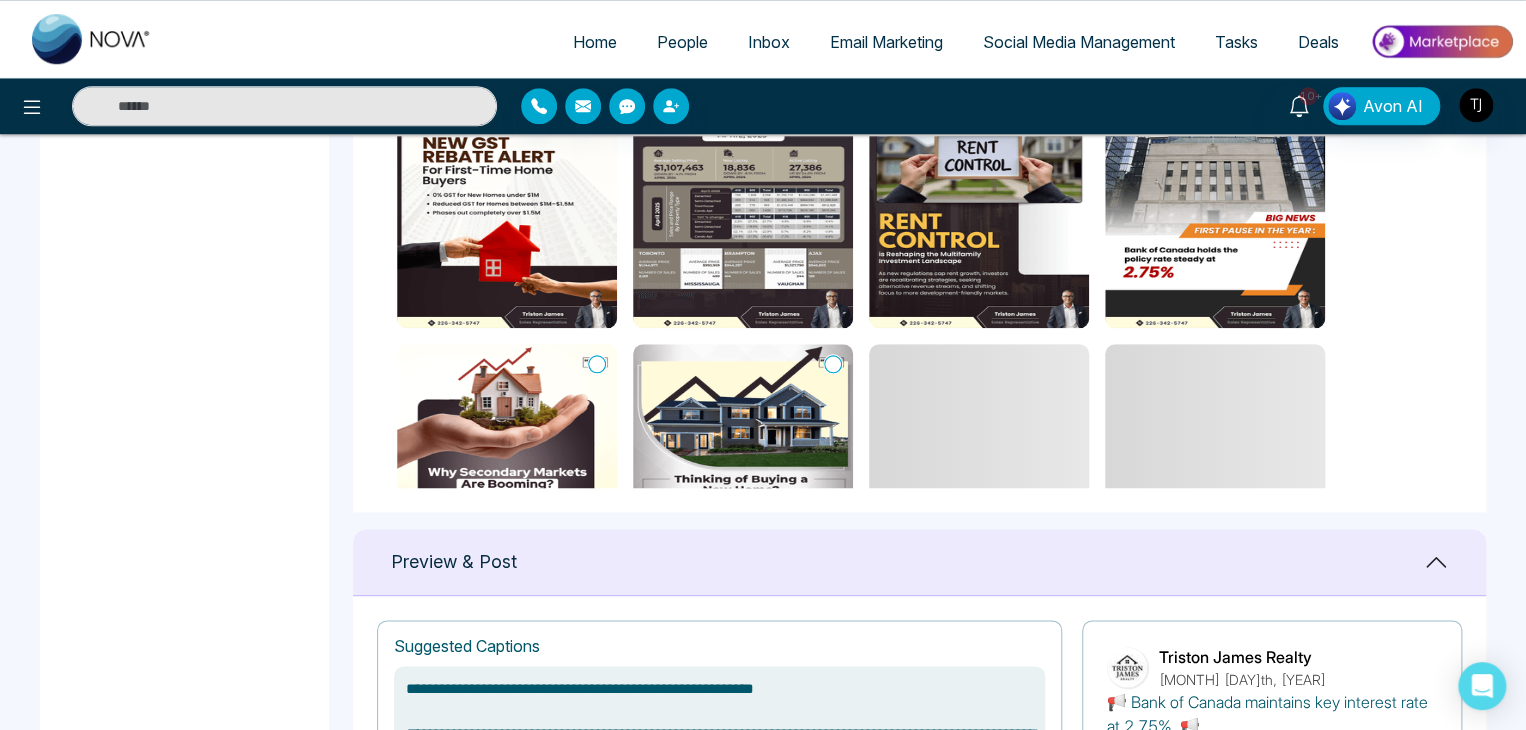 scroll, scrollTop: 0, scrollLeft: 0, axis: both 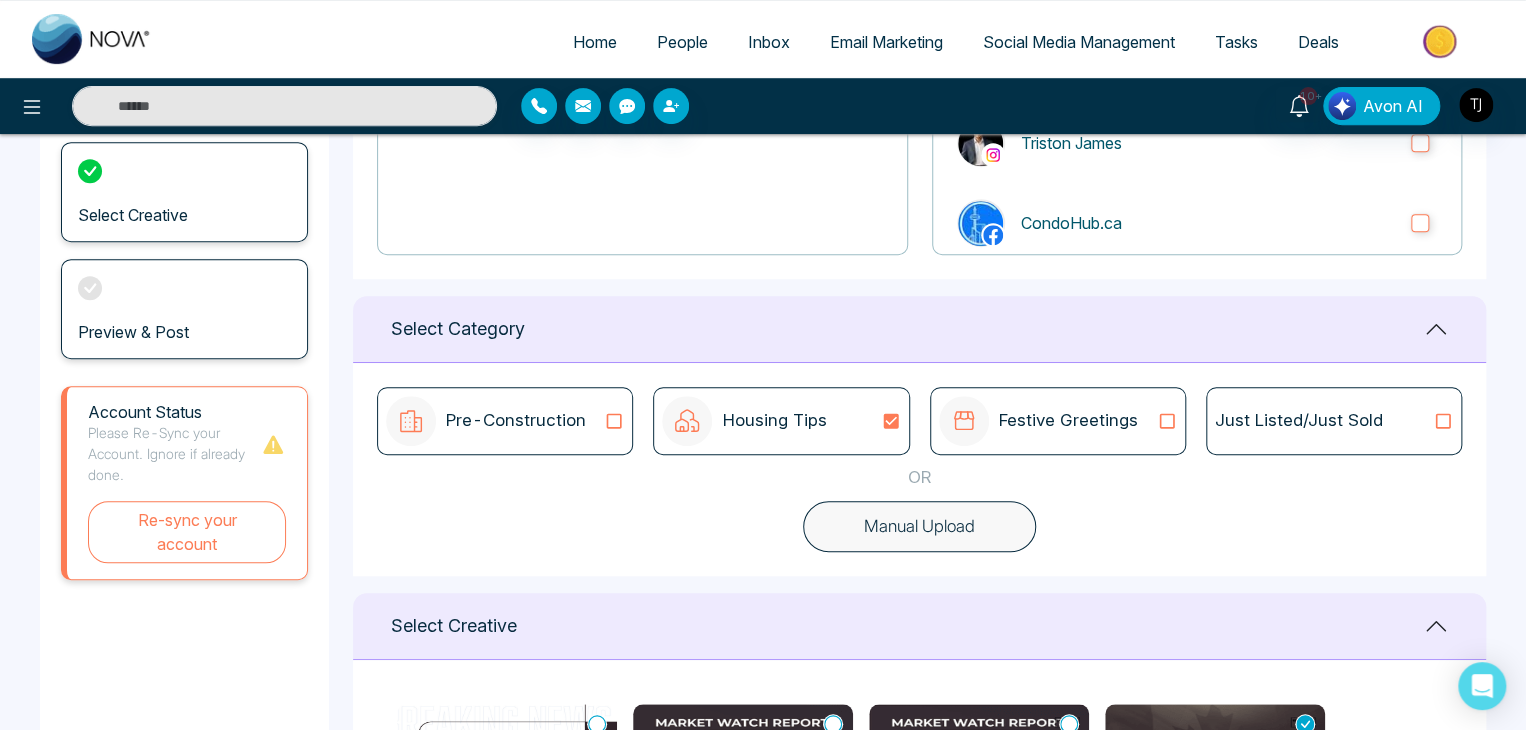click 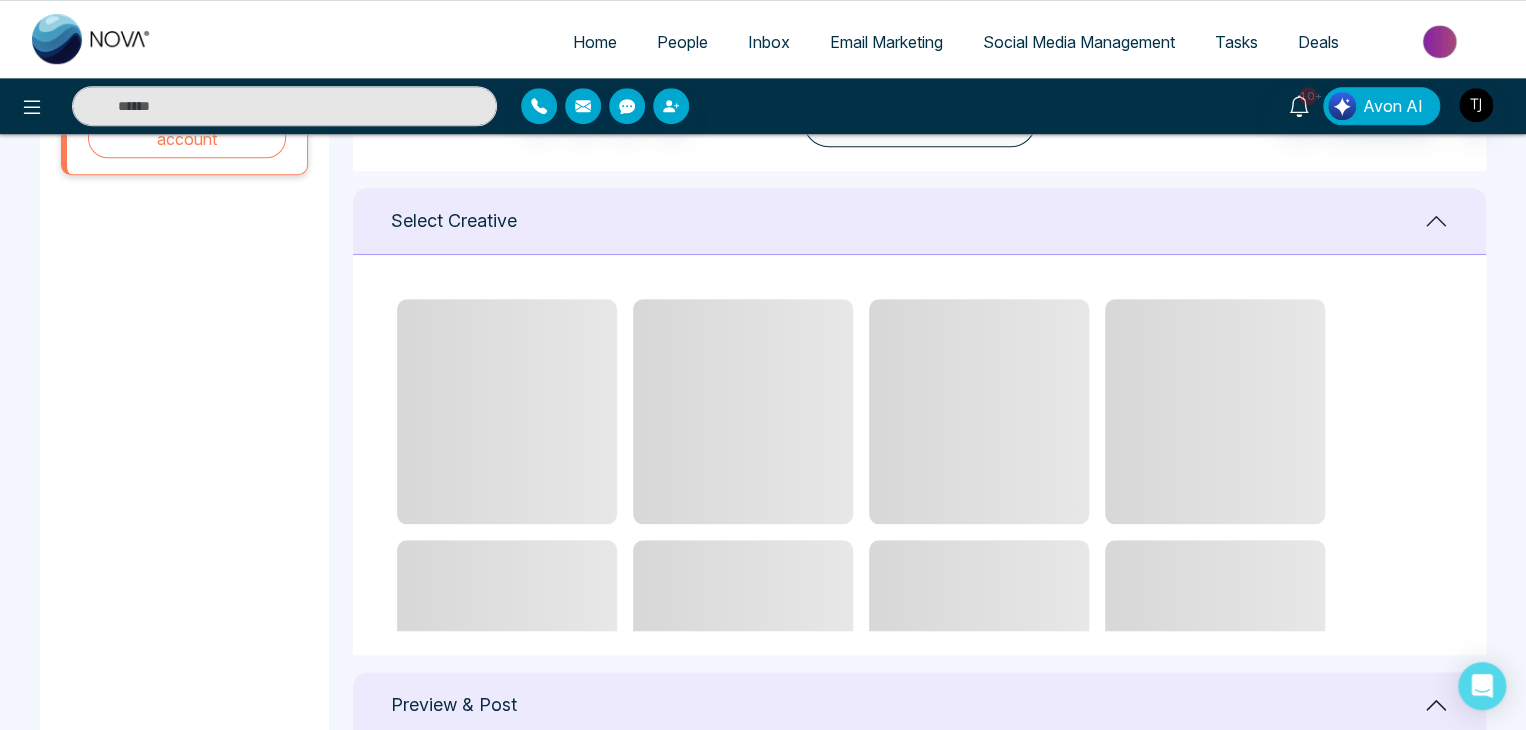 scroll, scrollTop: 720, scrollLeft: 0, axis: vertical 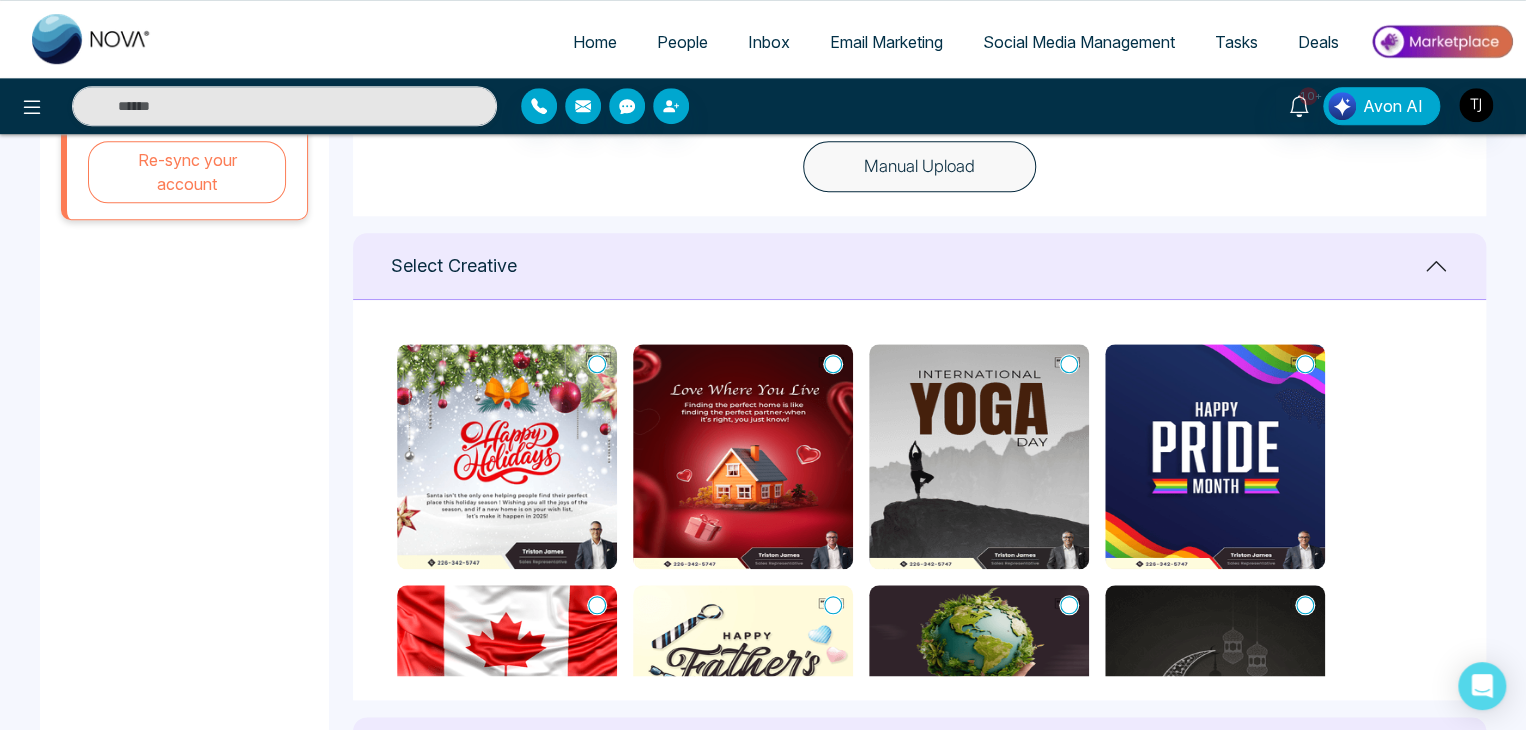 click at bounding box center [507, 456] 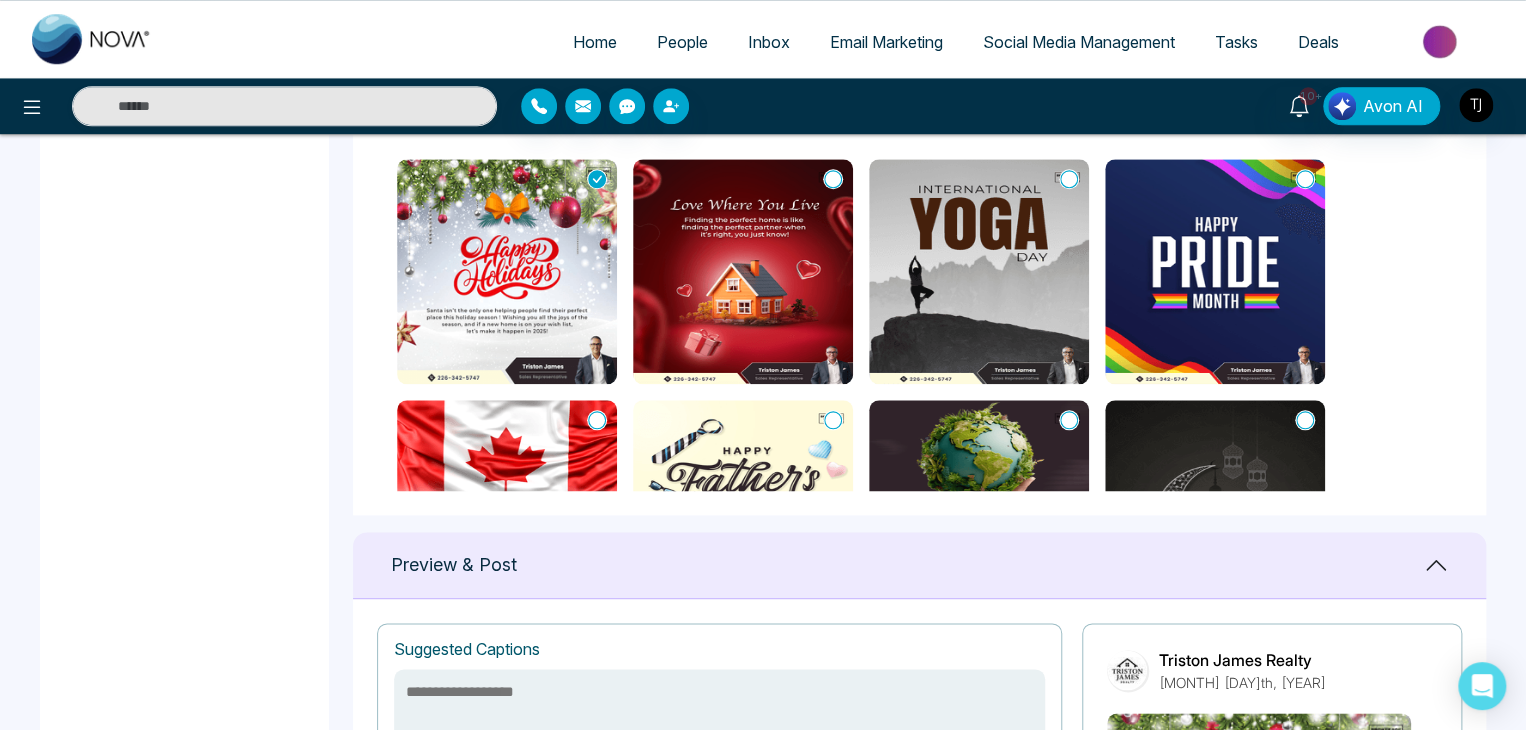 scroll, scrollTop: 894, scrollLeft: 0, axis: vertical 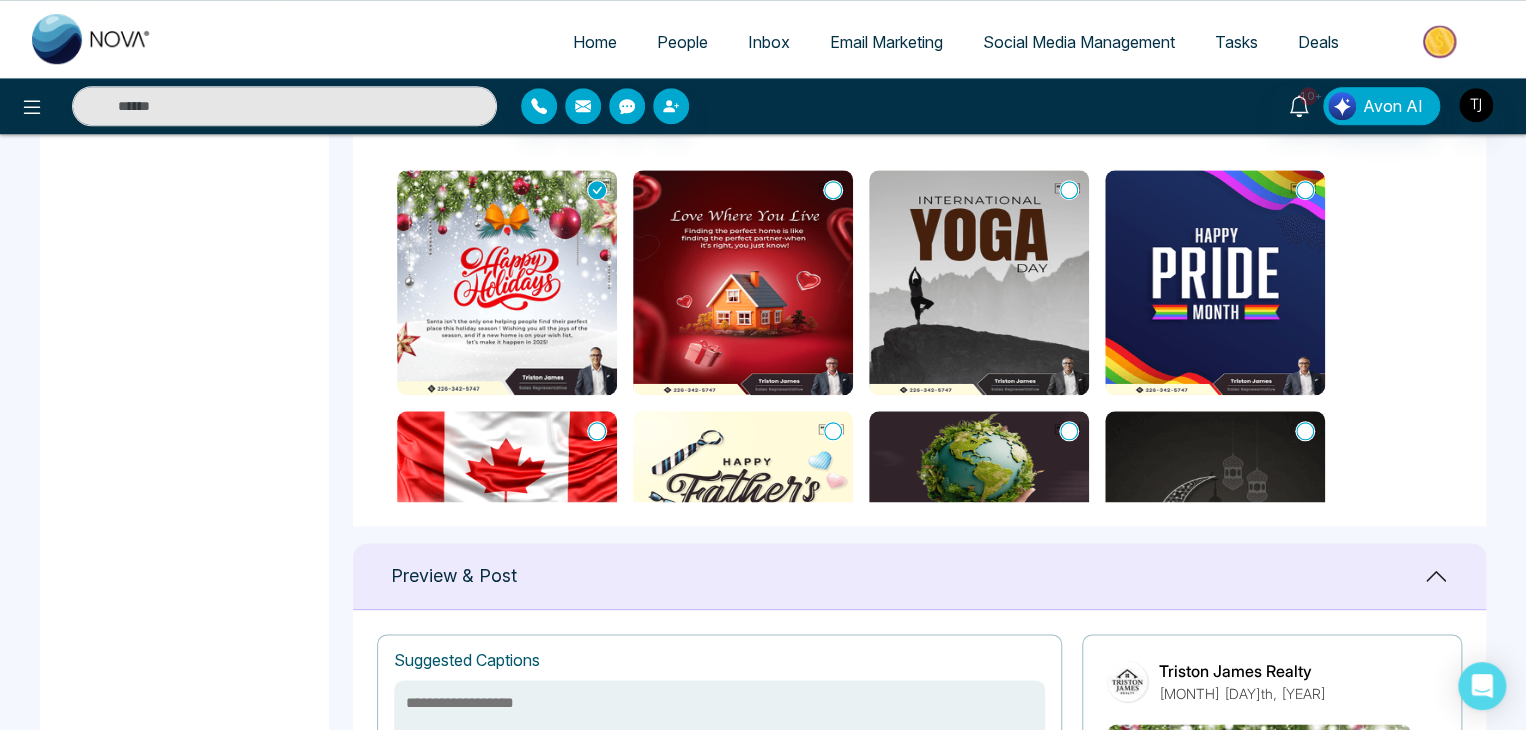 click at bounding box center (743, 282) 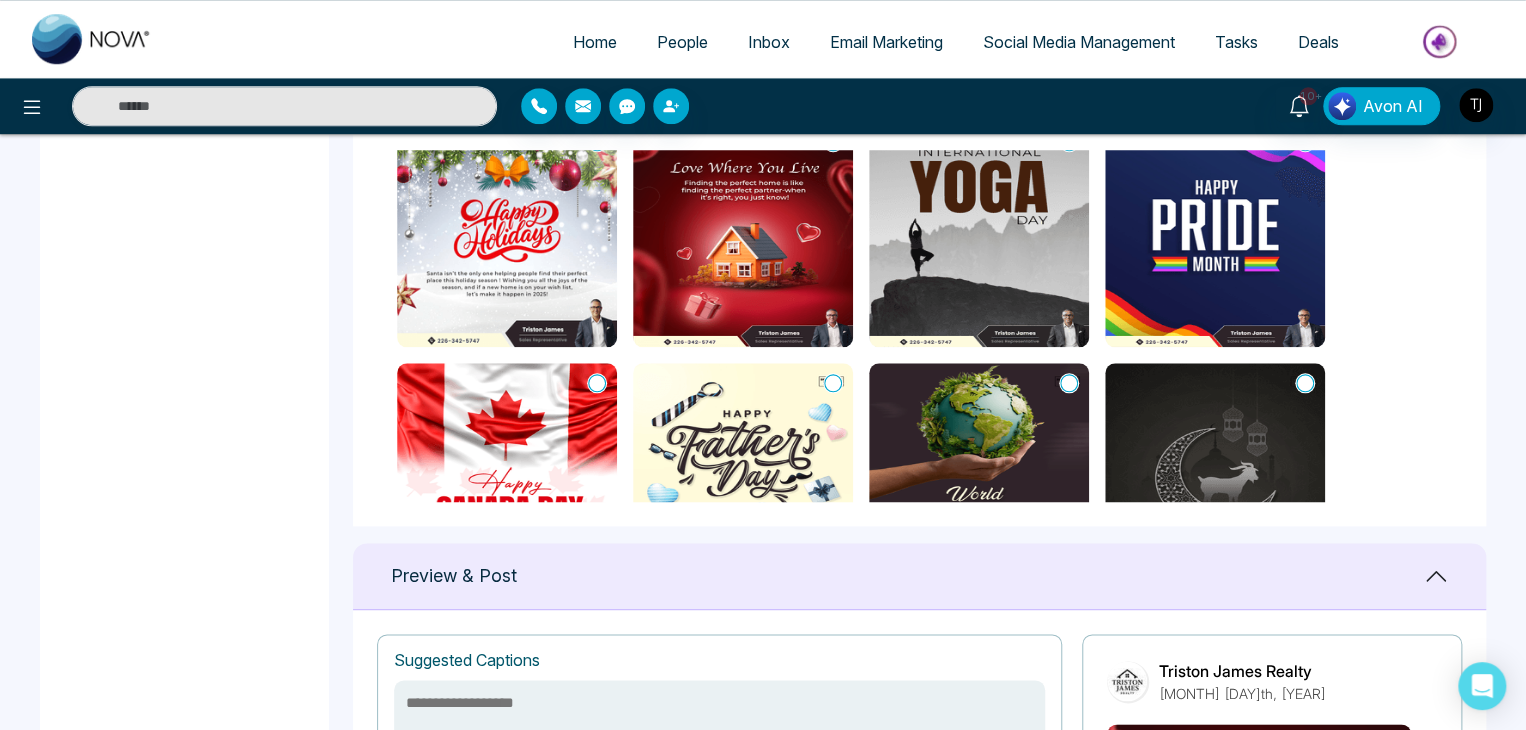 scroll, scrollTop: 0, scrollLeft: 0, axis: both 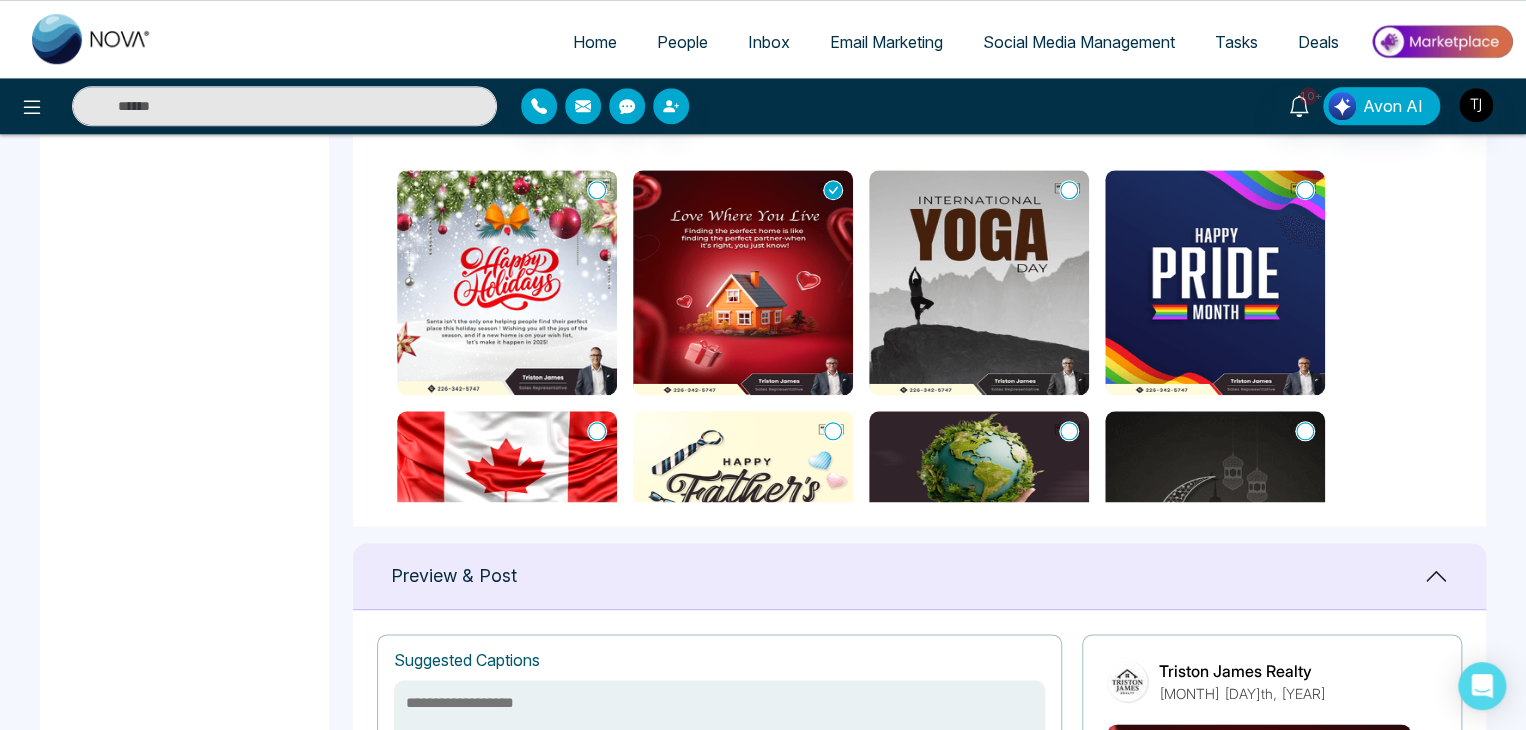 click at bounding box center (979, 282) 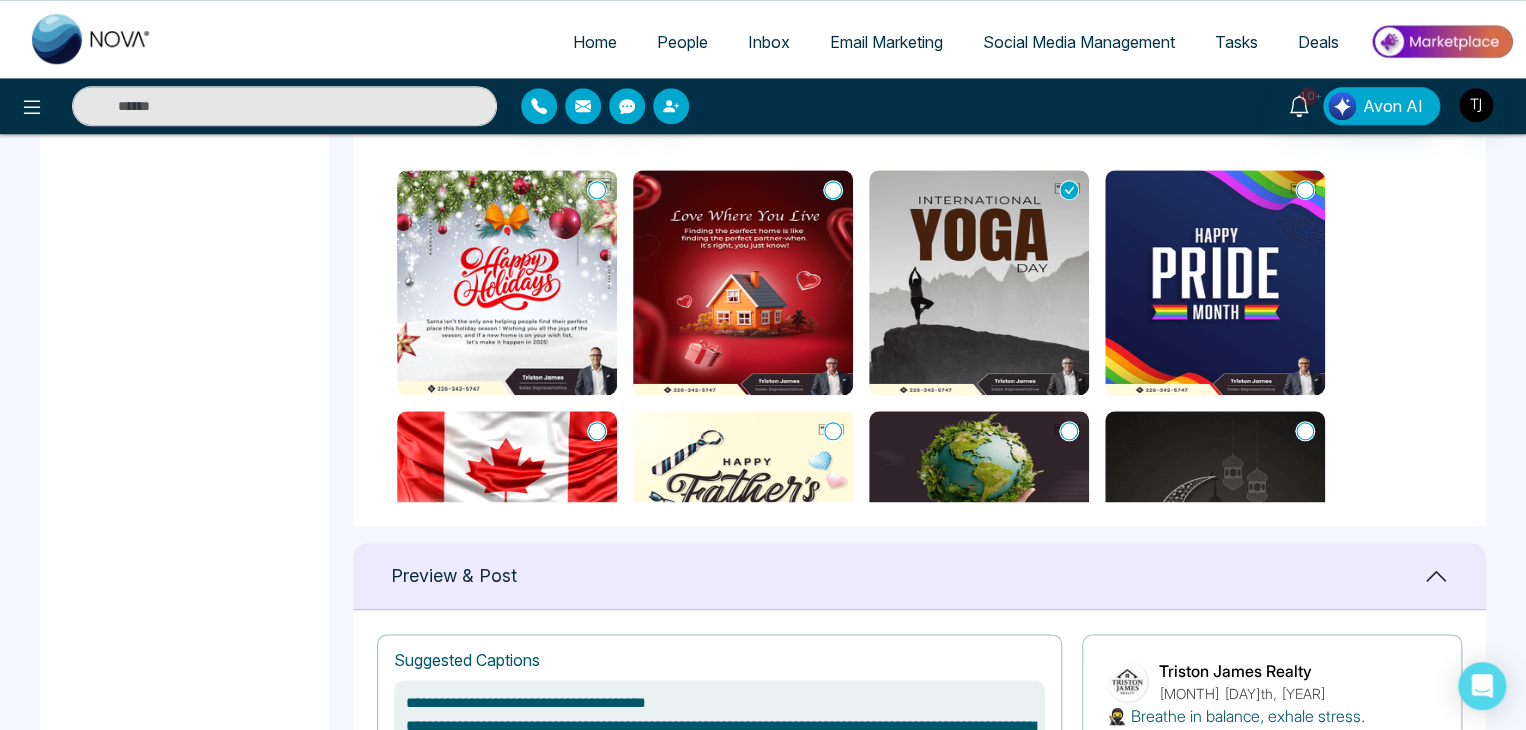 click at bounding box center [1215, 282] 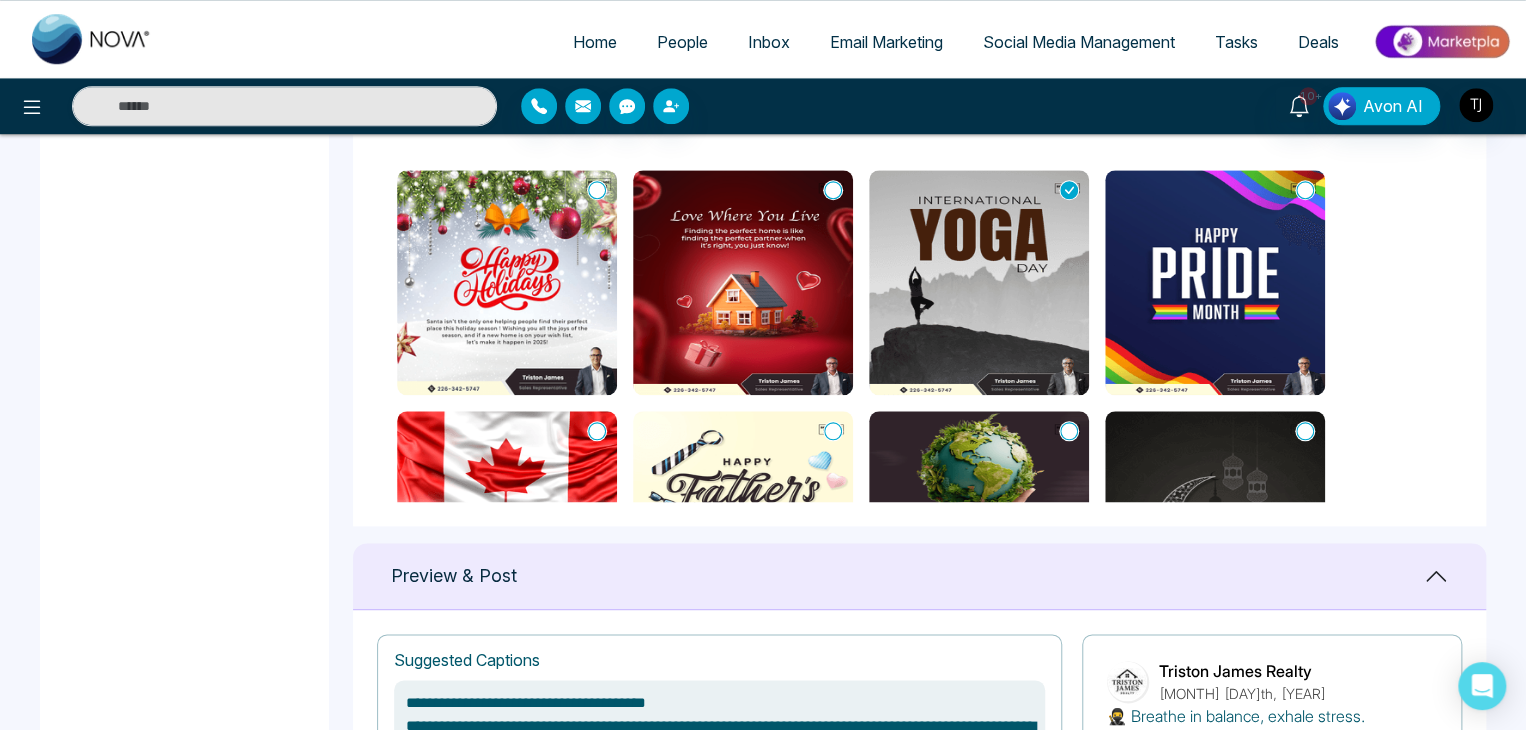 type on "**********" 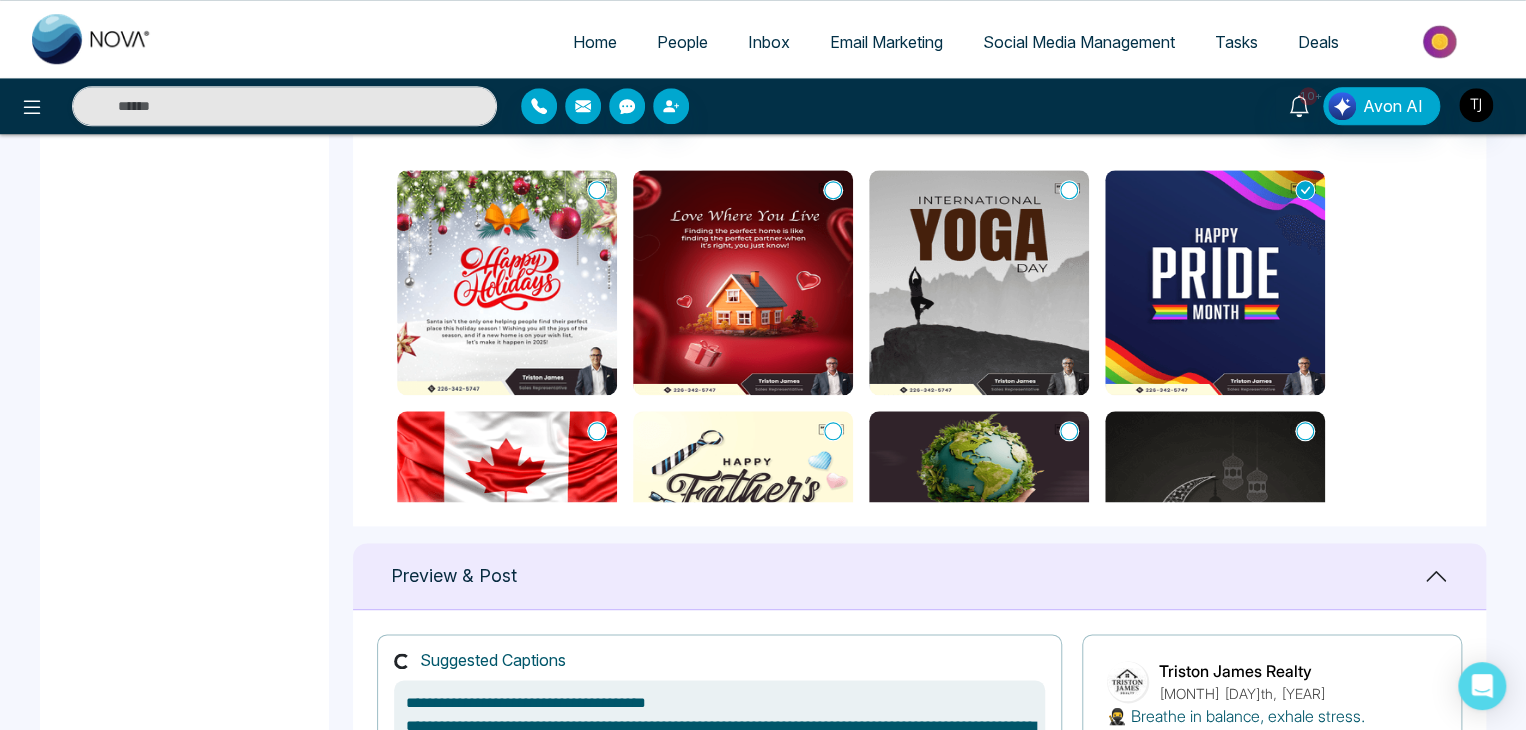 type 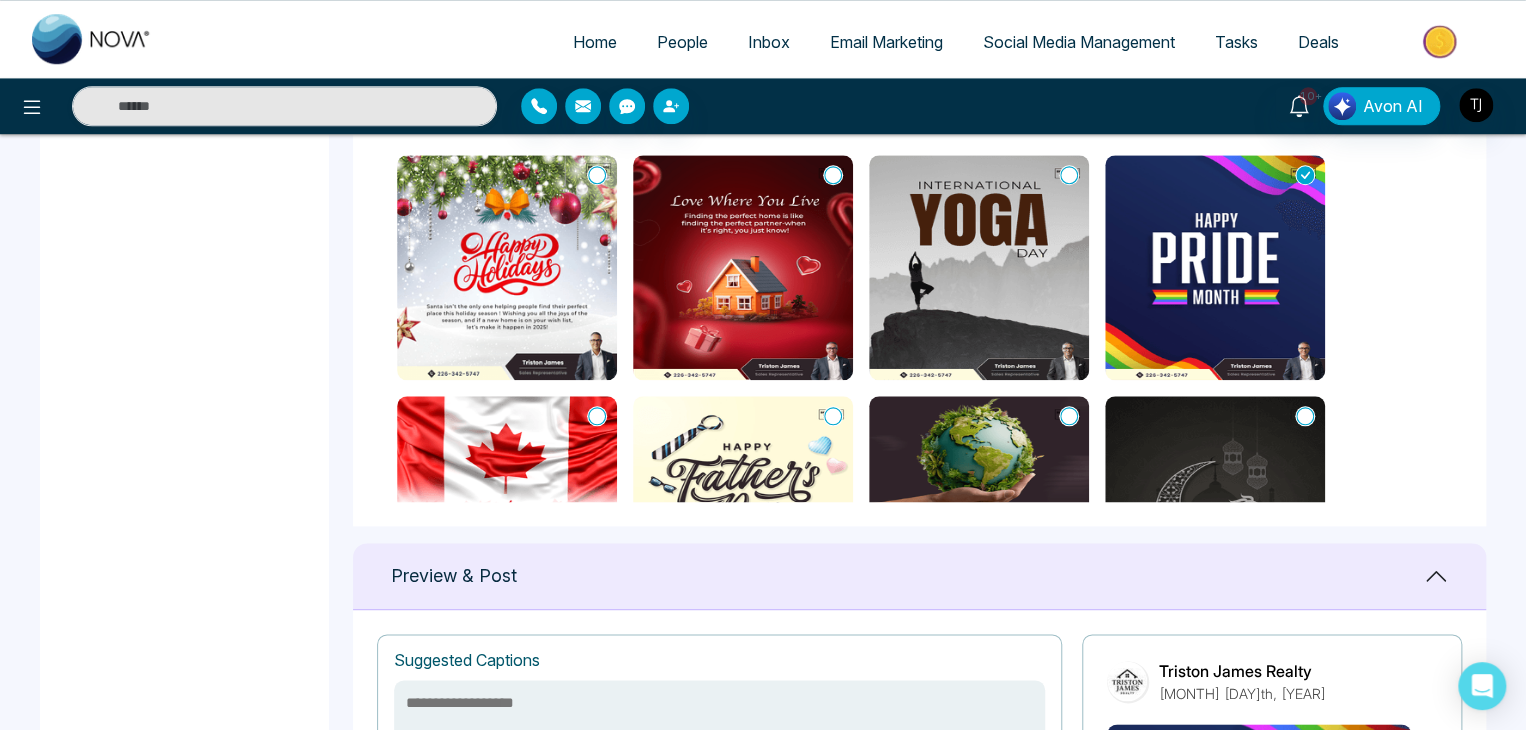 scroll, scrollTop: 0, scrollLeft: 0, axis: both 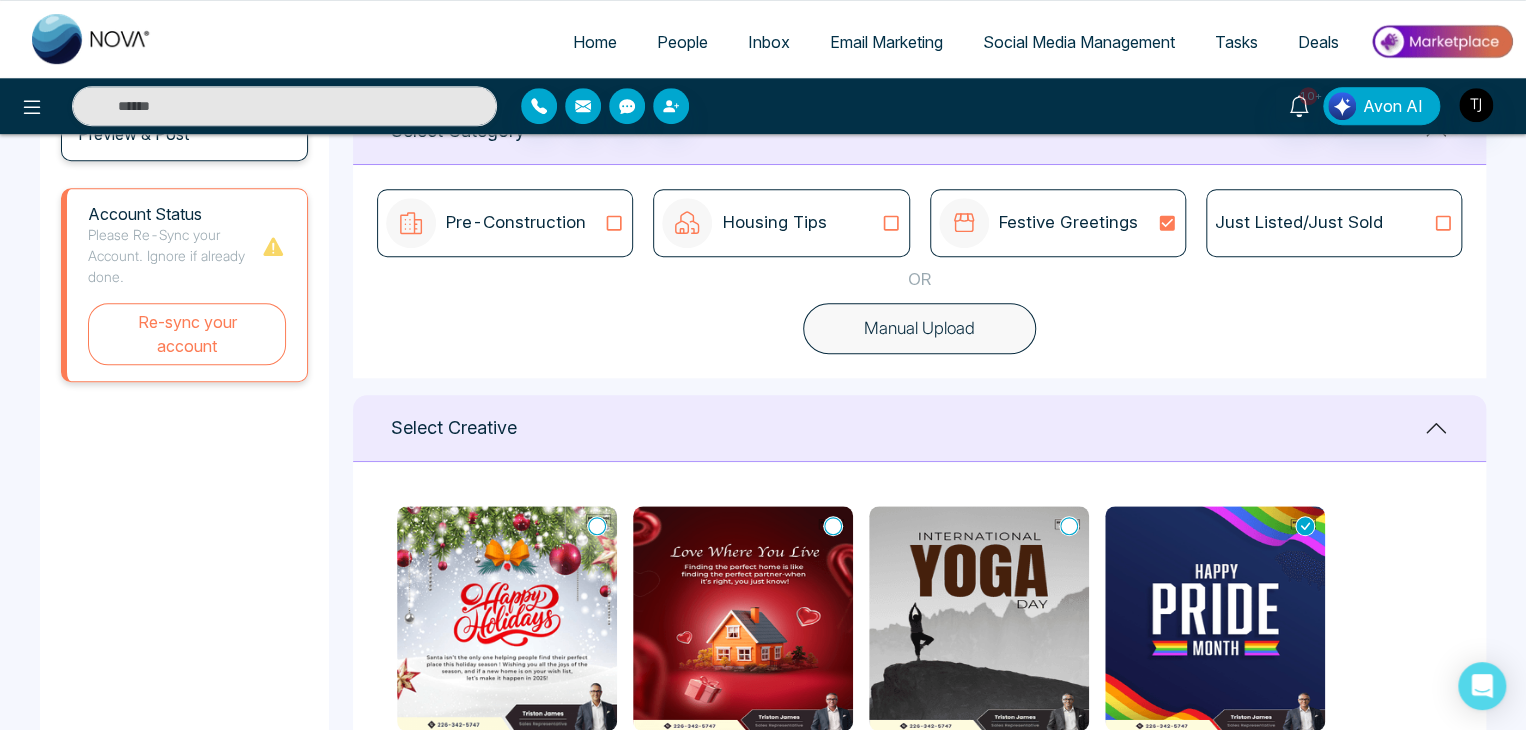 click on "Pre-Construction" at bounding box center [486, 223] 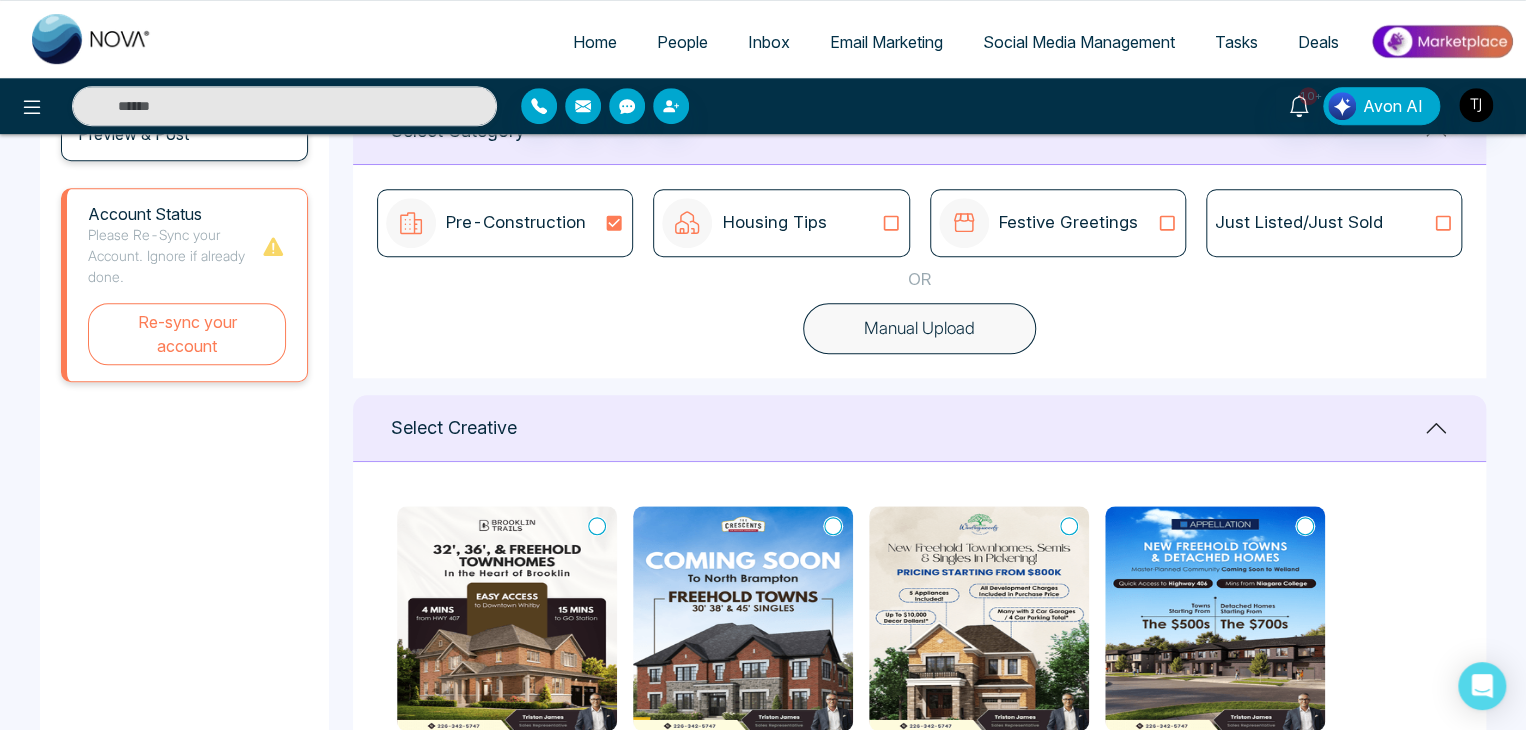 click on "Home" at bounding box center [595, 42] 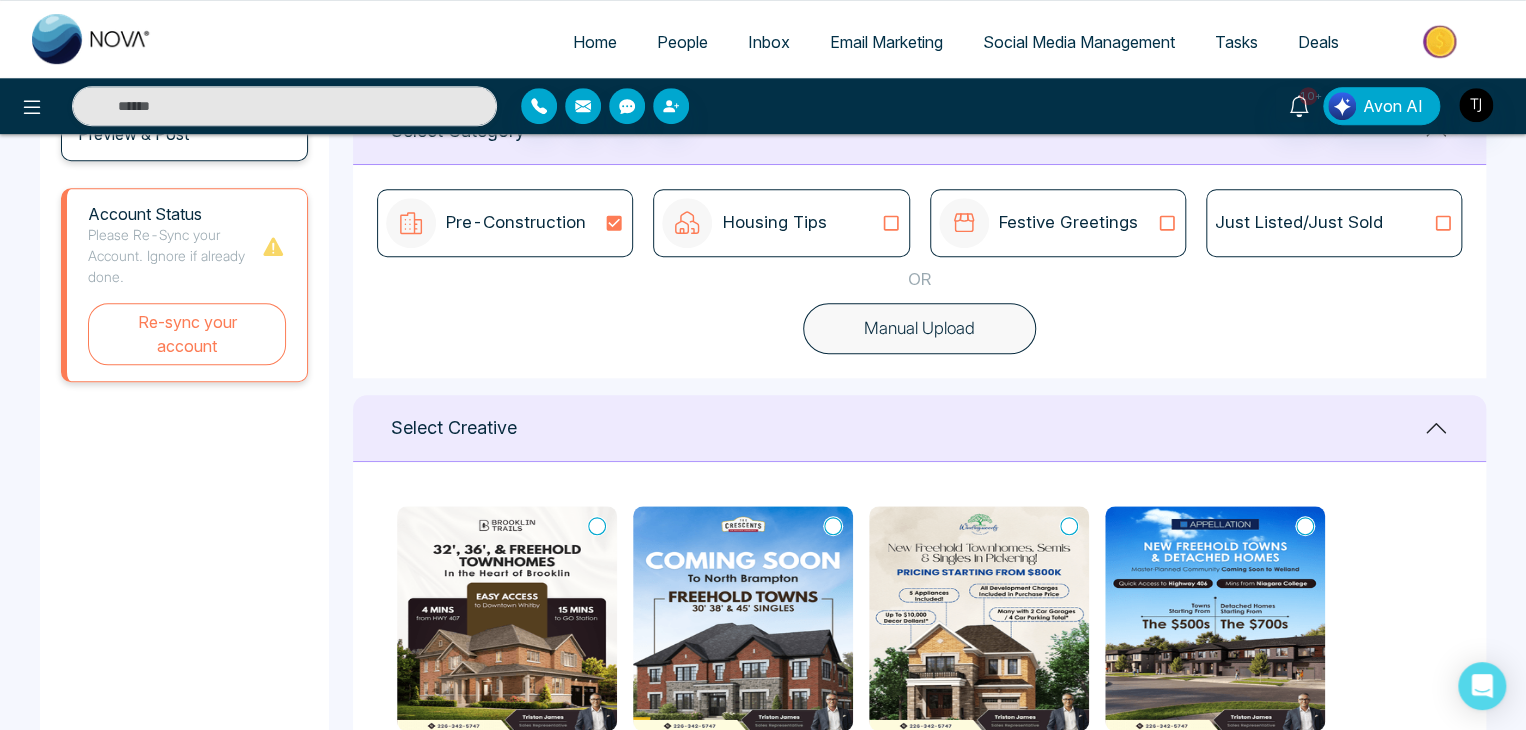 select on "*" 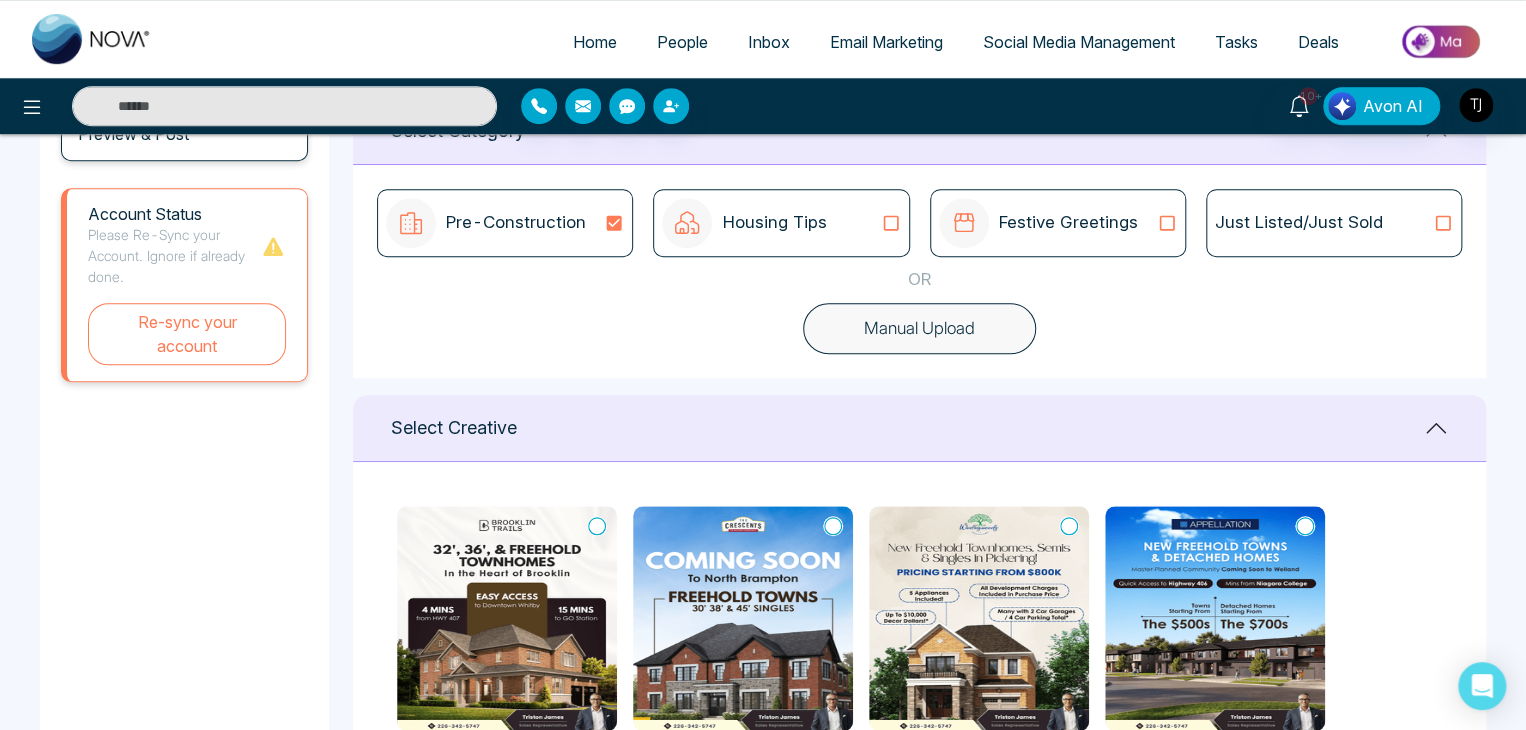 select on "*" 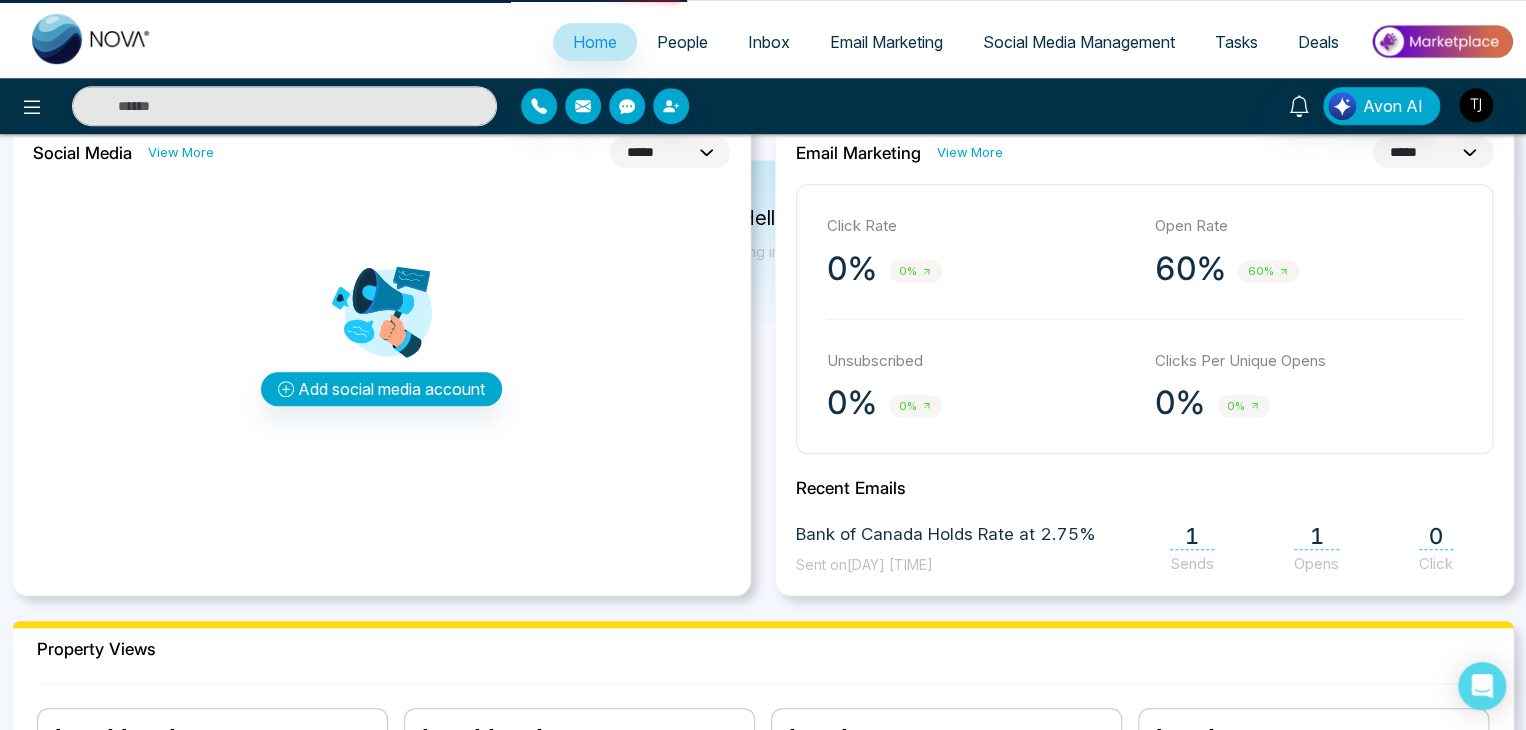 scroll, scrollTop: 0, scrollLeft: 0, axis: both 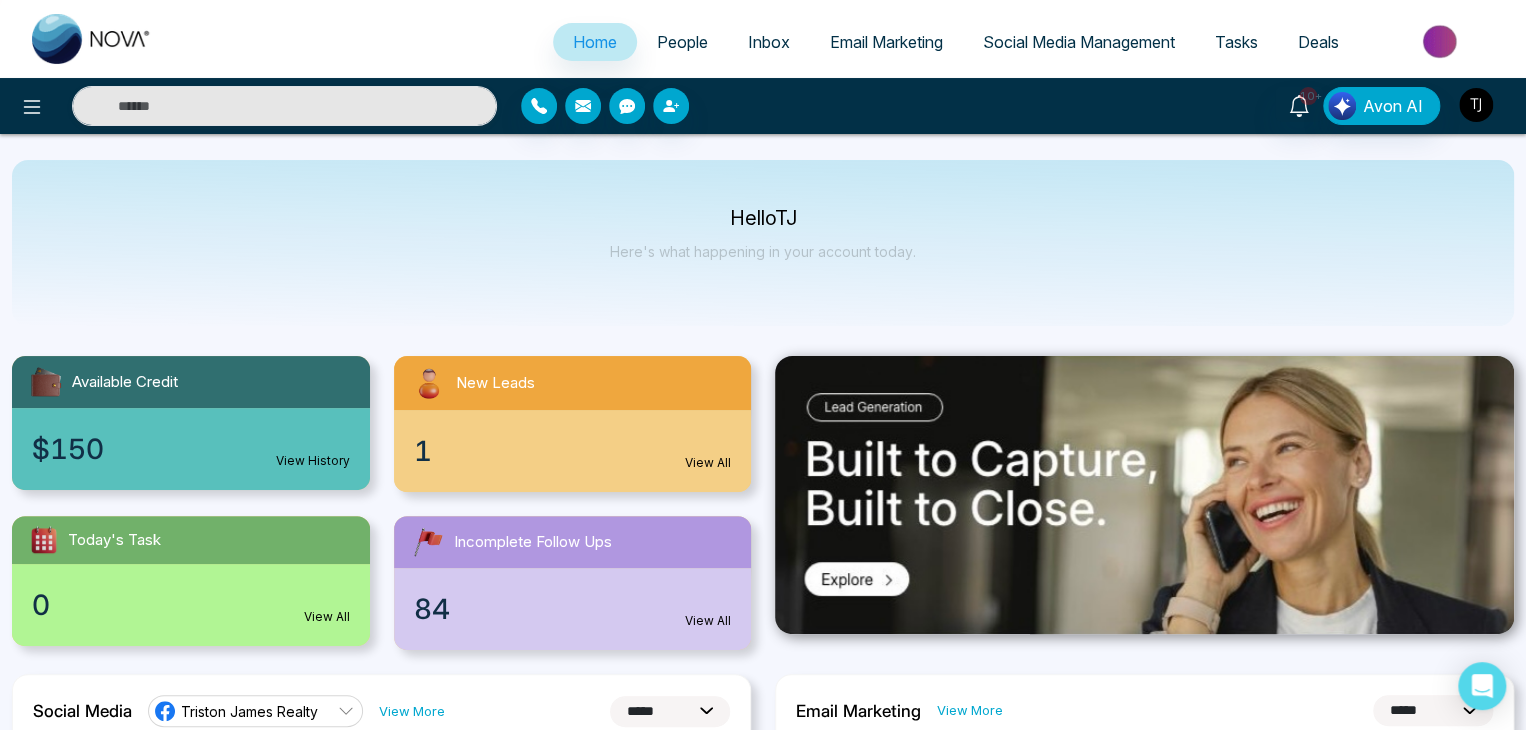 click at bounding box center (1476, 105) 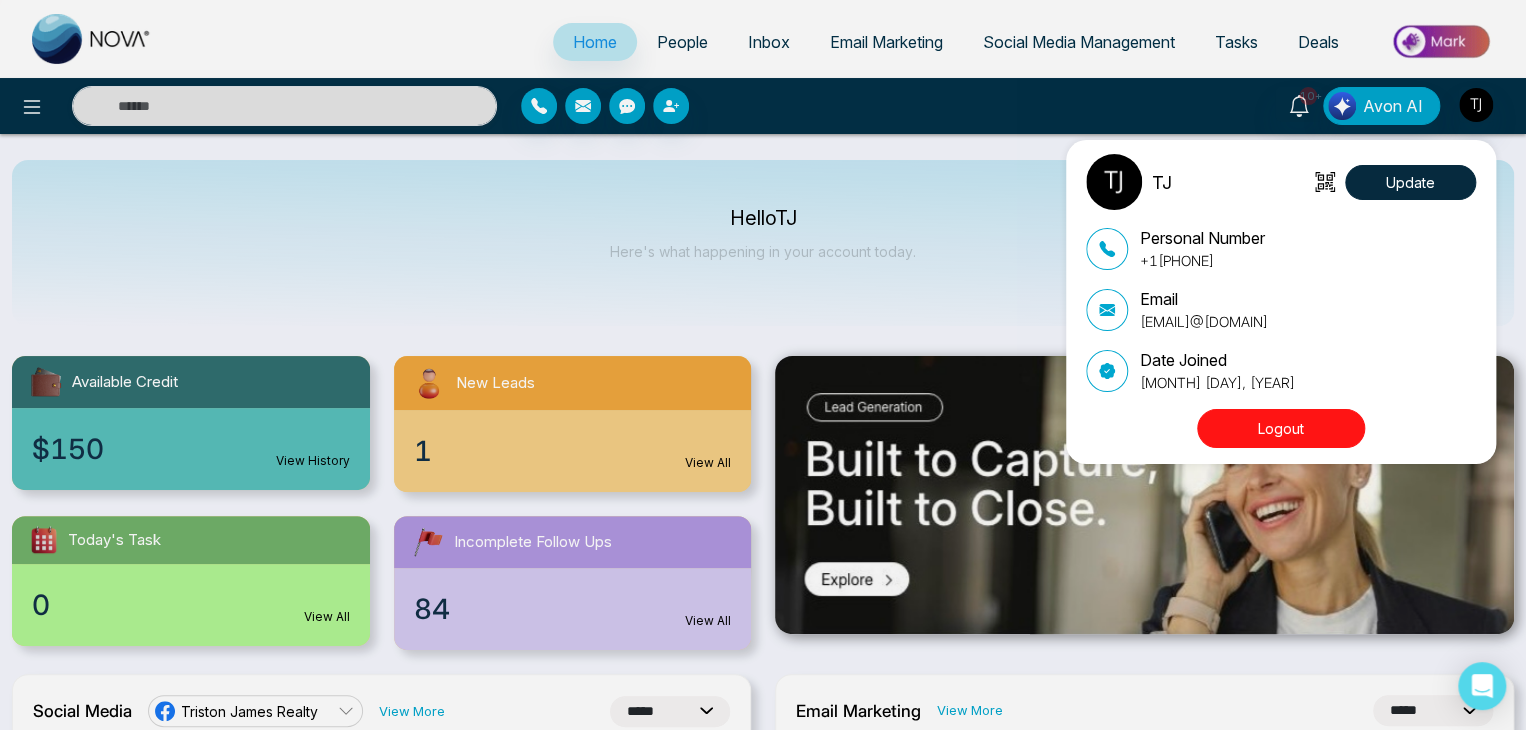 click on "Logout" at bounding box center (1281, 428) 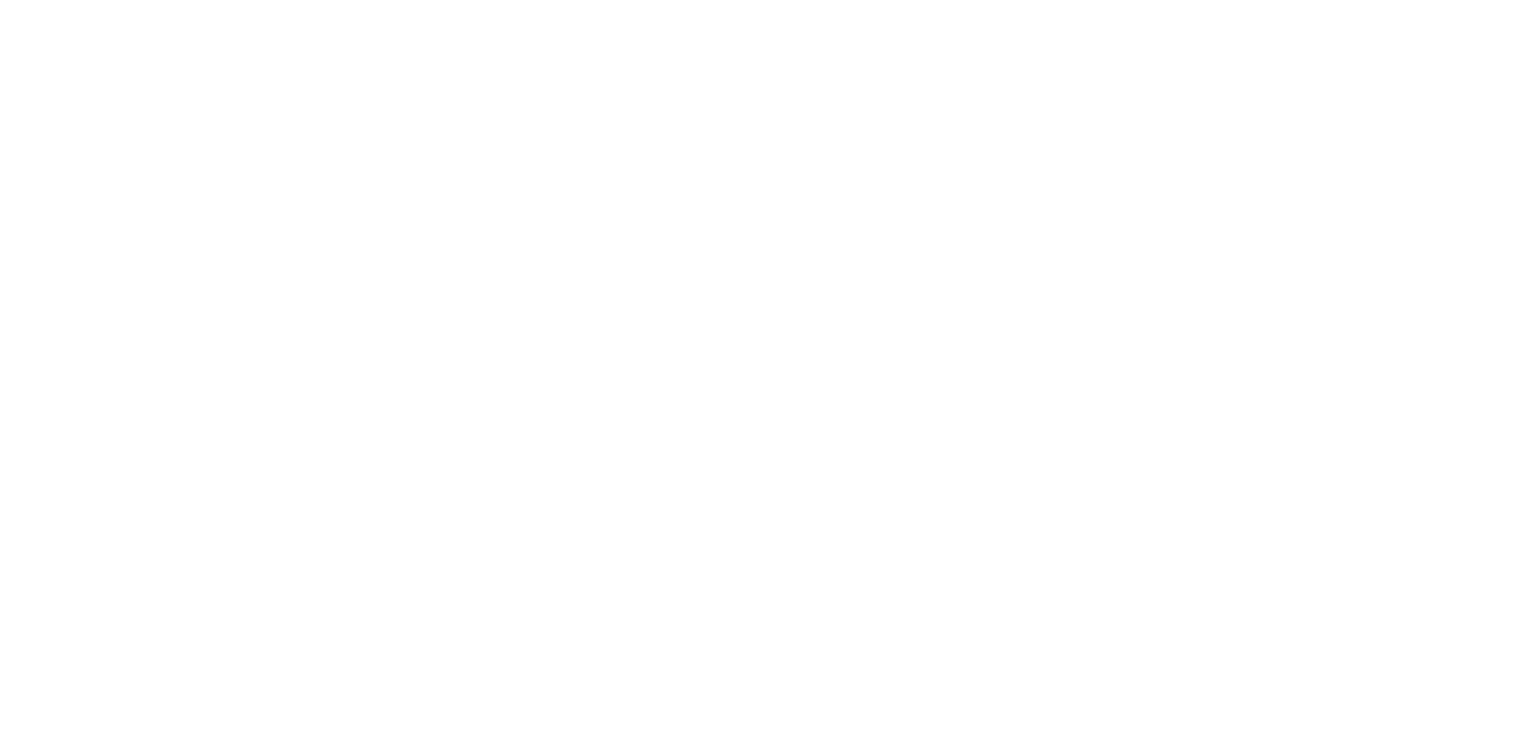 scroll, scrollTop: 0, scrollLeft: 0, axis: both 